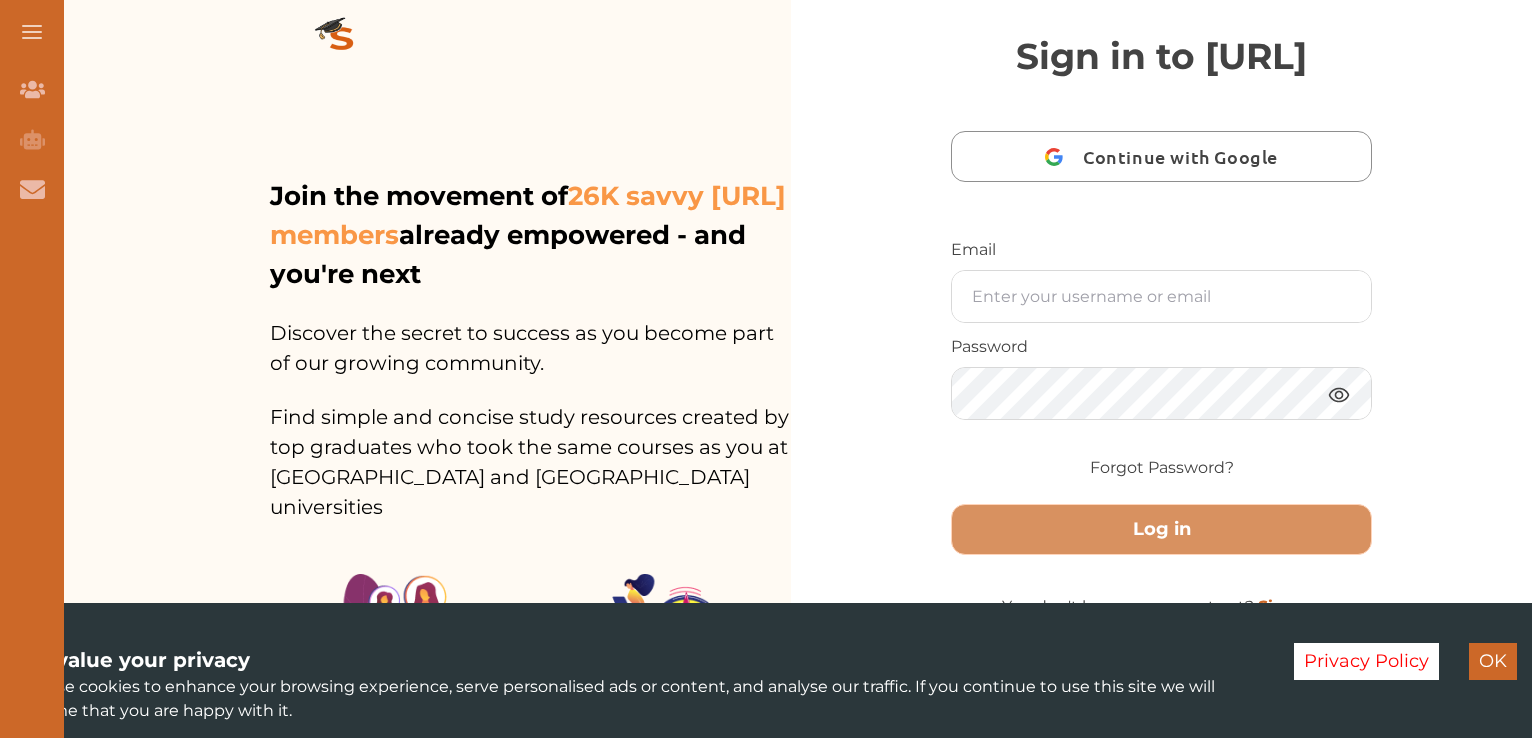 scroll, scrollTop: 0, scrollLeft: 0, axis: both 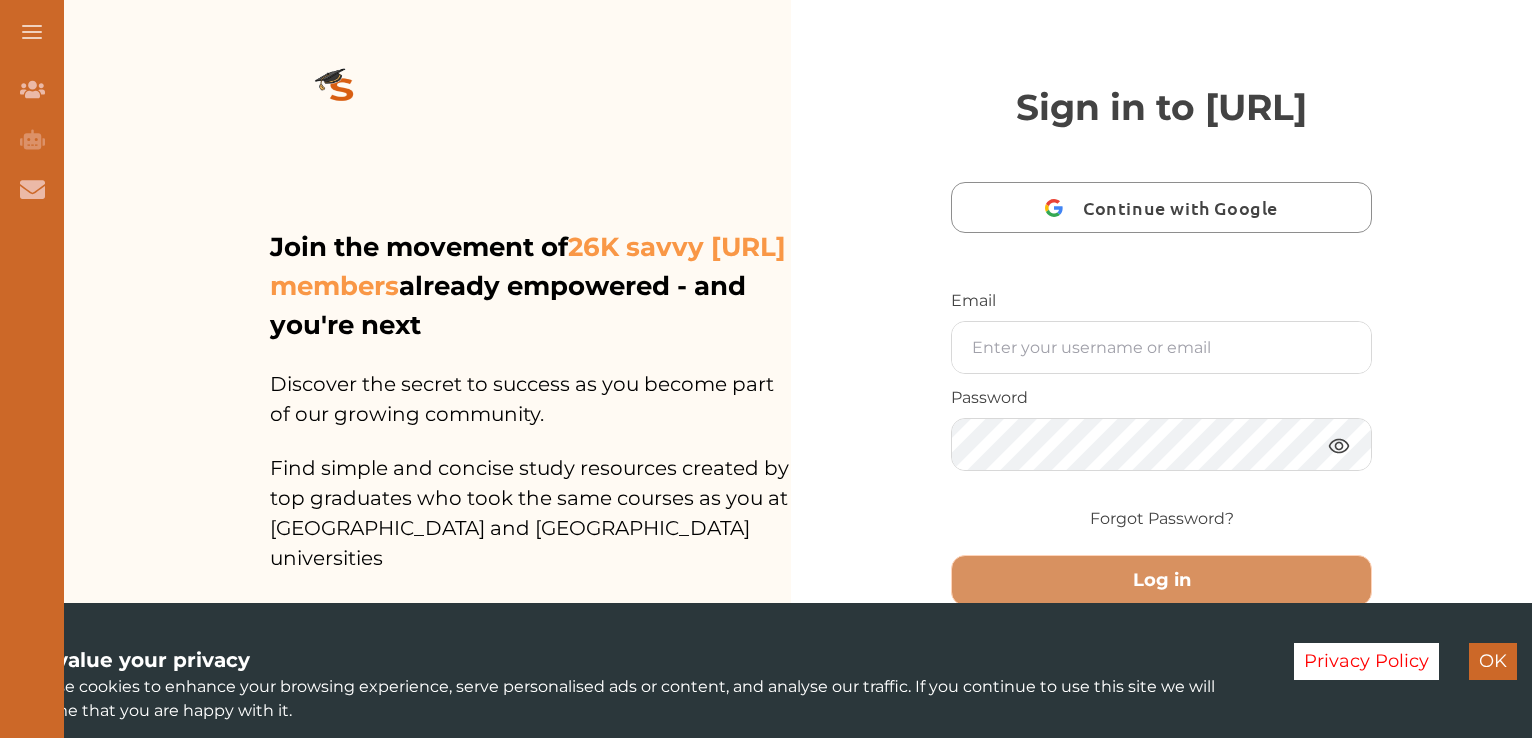 click at bounding box center (32, 32) 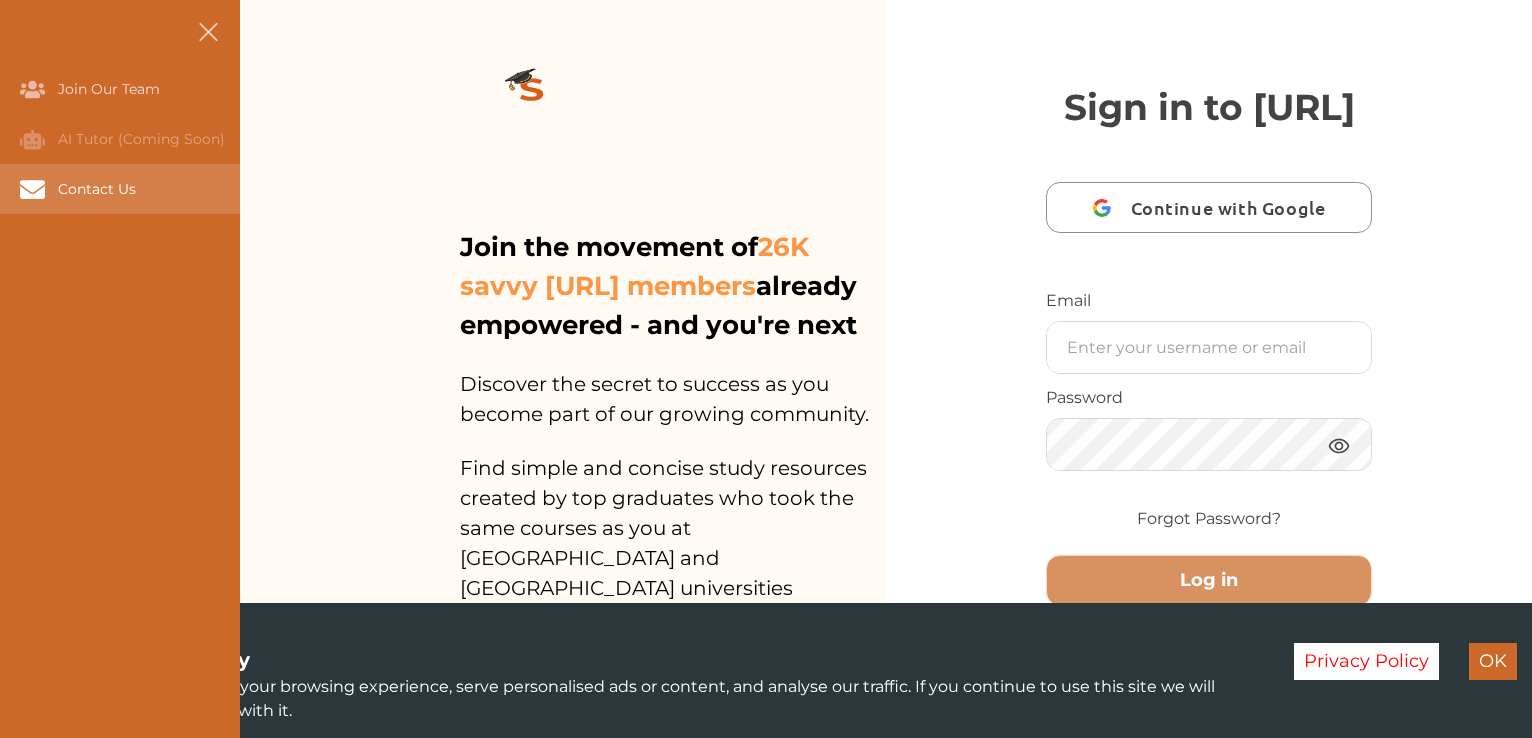 click on "Contact Us" at bounding box center [120, 189] 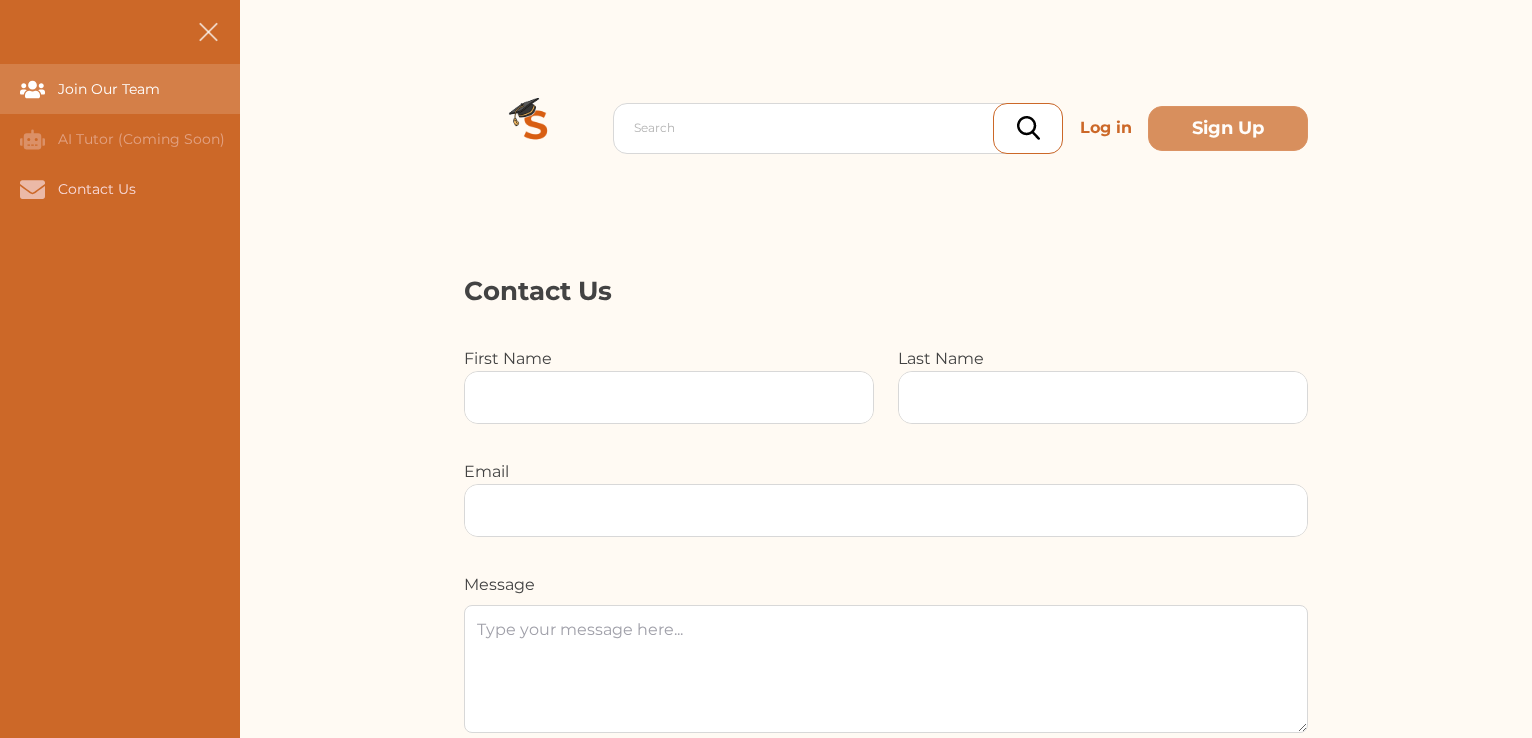 click on "Join Our Team" at bounding box center [120, 89] 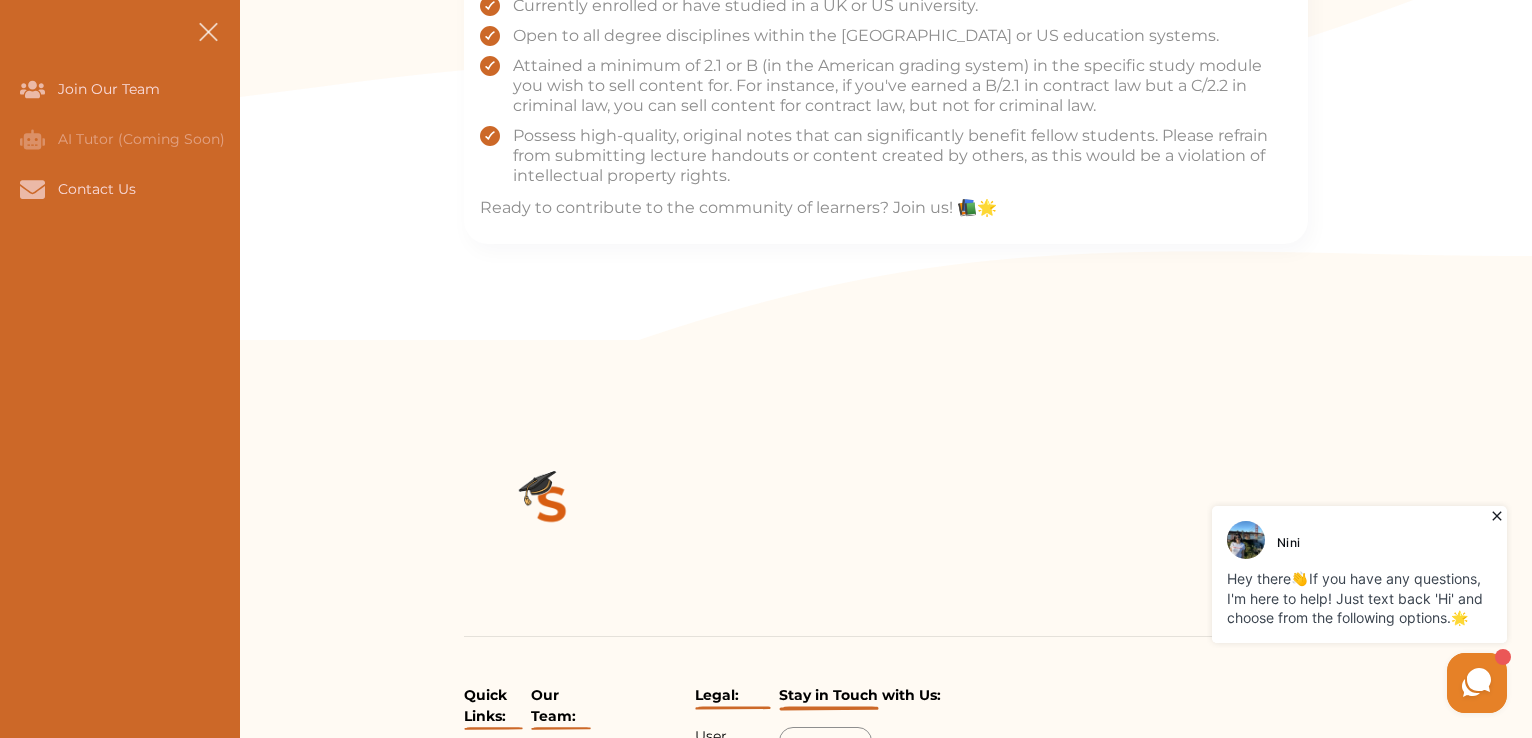 scroll, scrollTop: 2107, scrollLeft: 0, axis: vertical 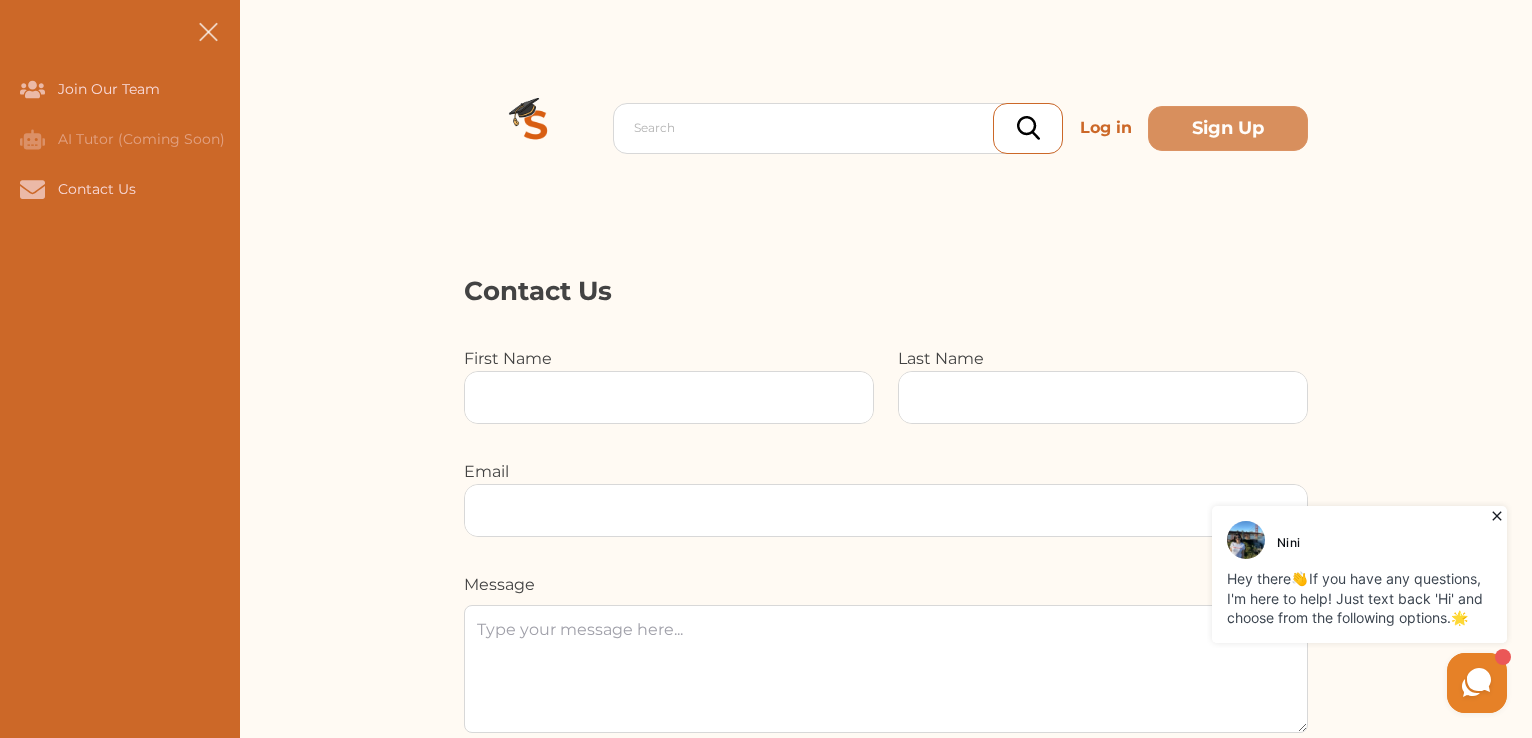 click on "Search Log in Sign Up" at bounding box center (886, 128) 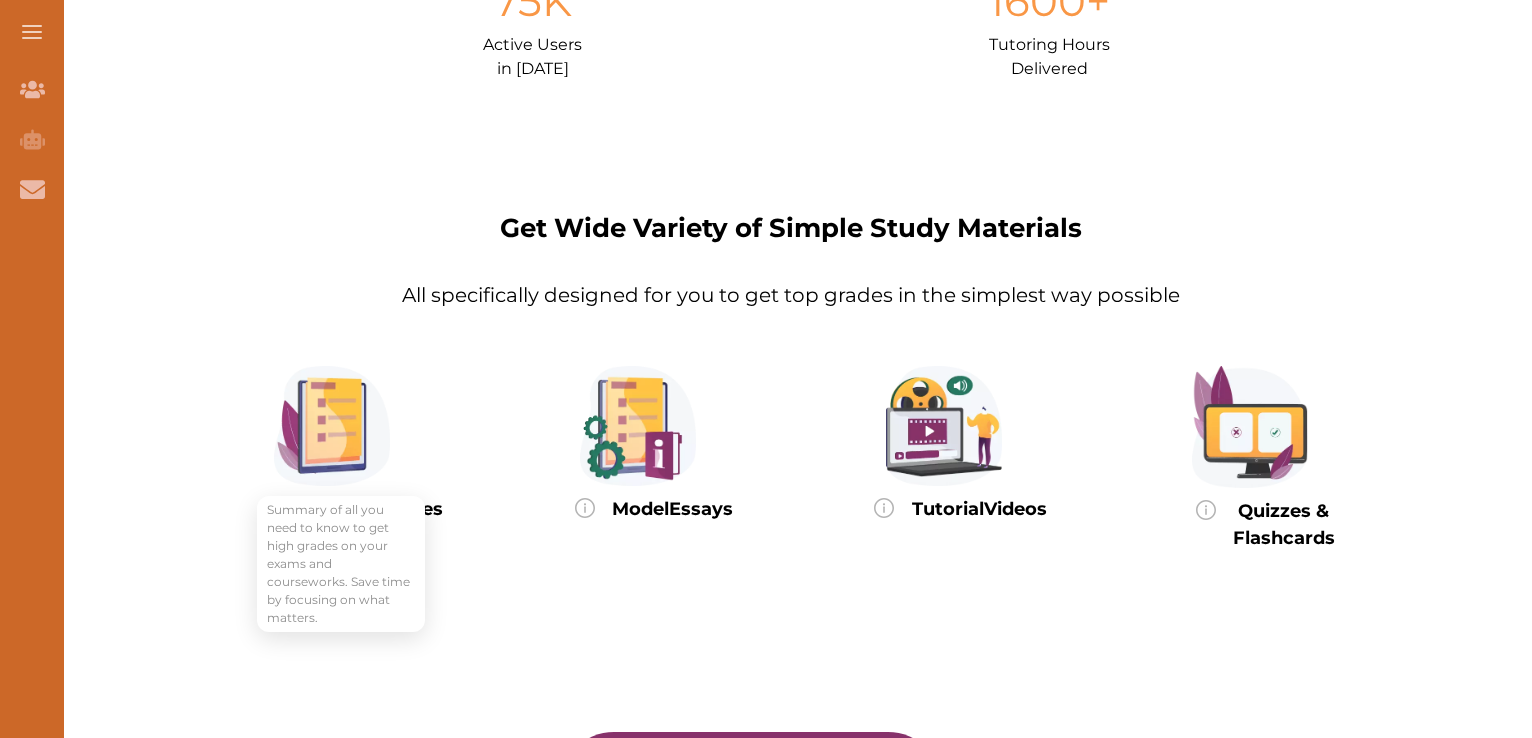 scroll, scrollTop: 2400, scrollLeft: 0, axis: vertical 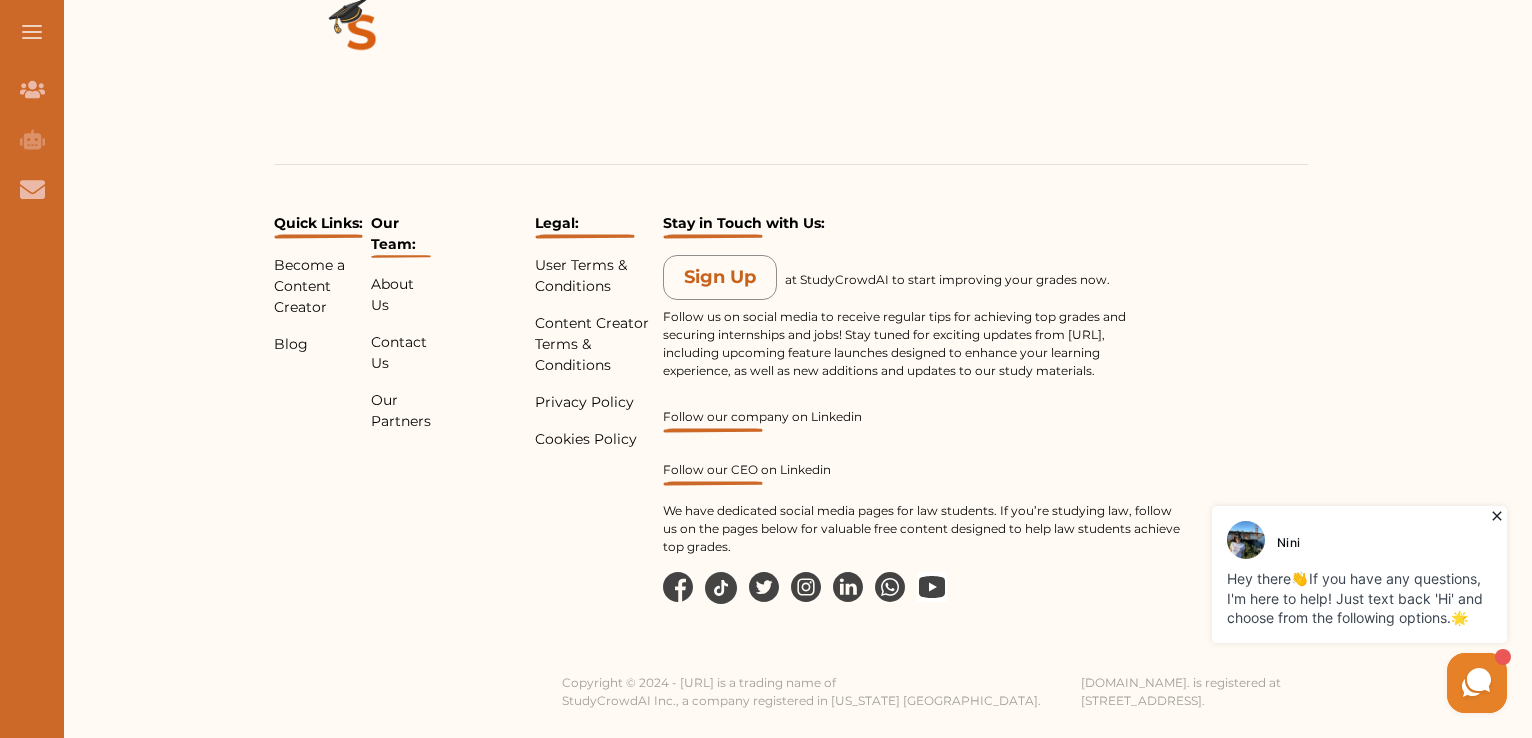 click 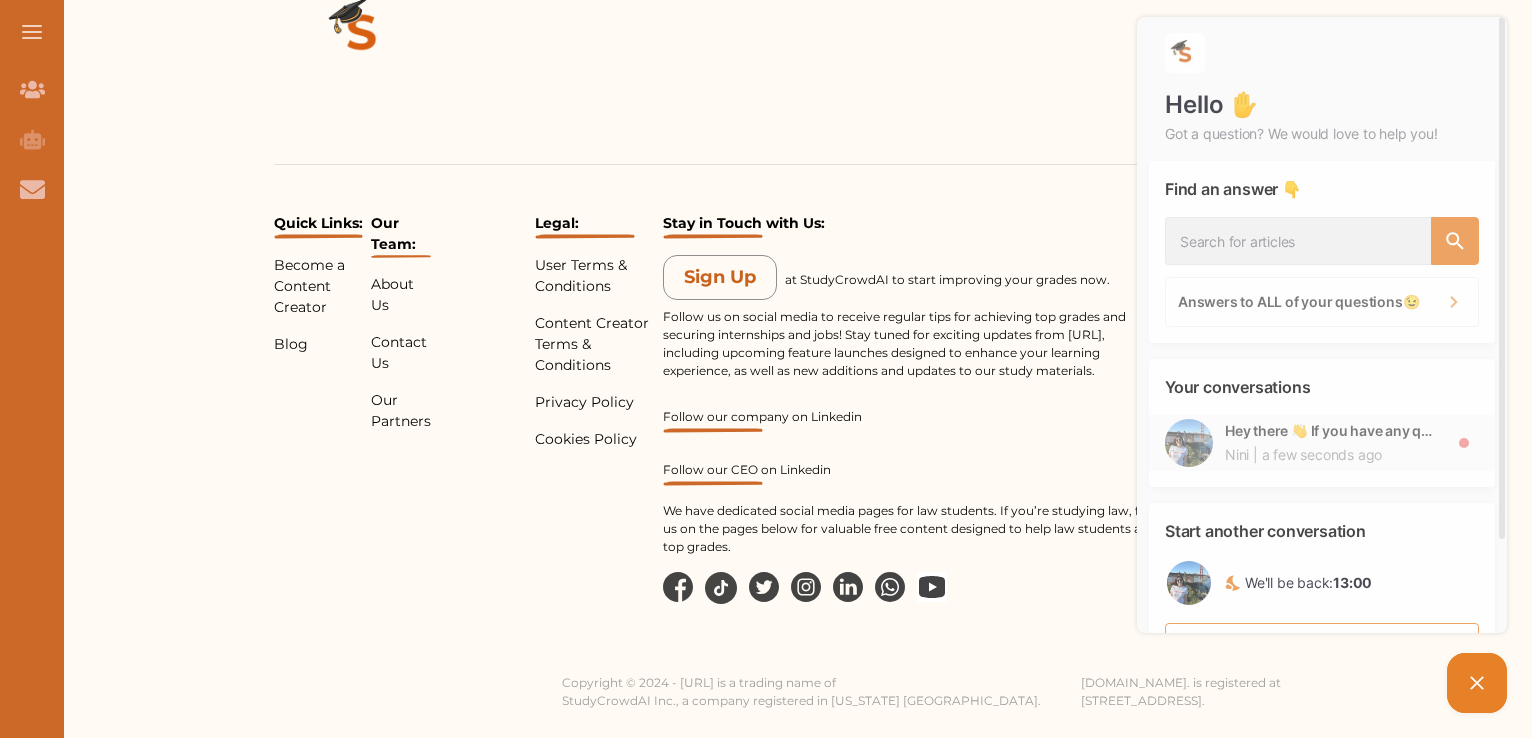 click on "a few seconds ago" at bounding box center [1315, 455] 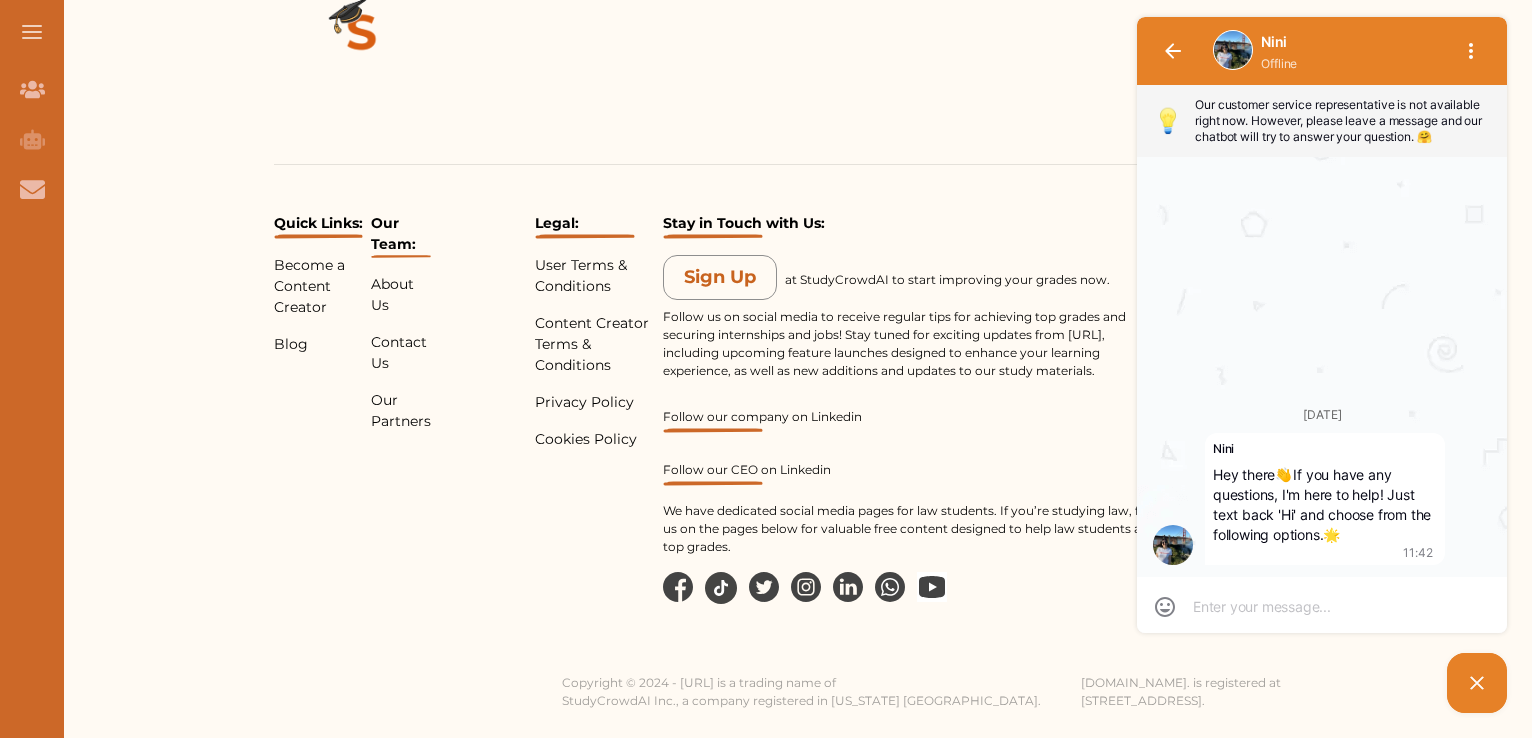 click at bounding box center (1322, 607) 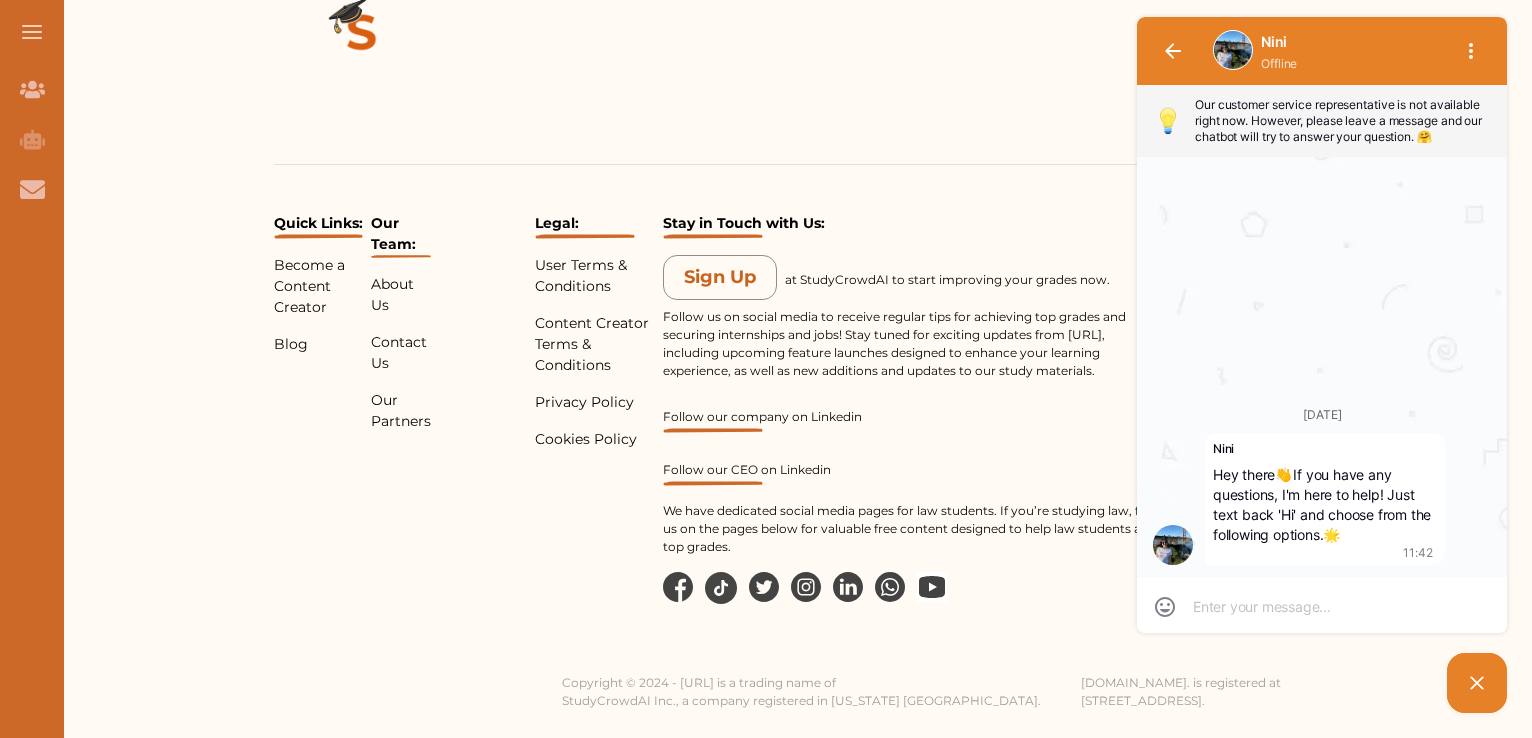 type on "H" 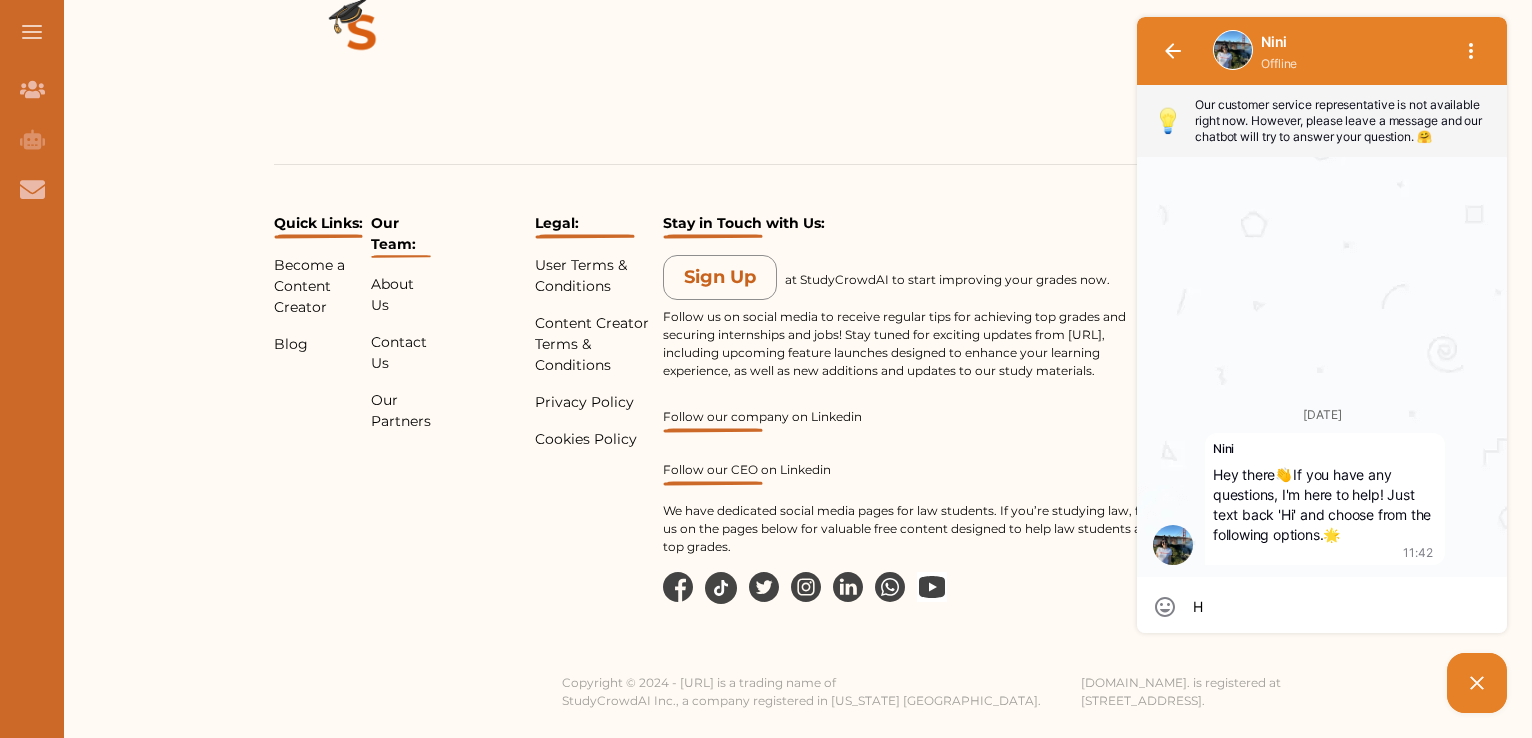type on "H" 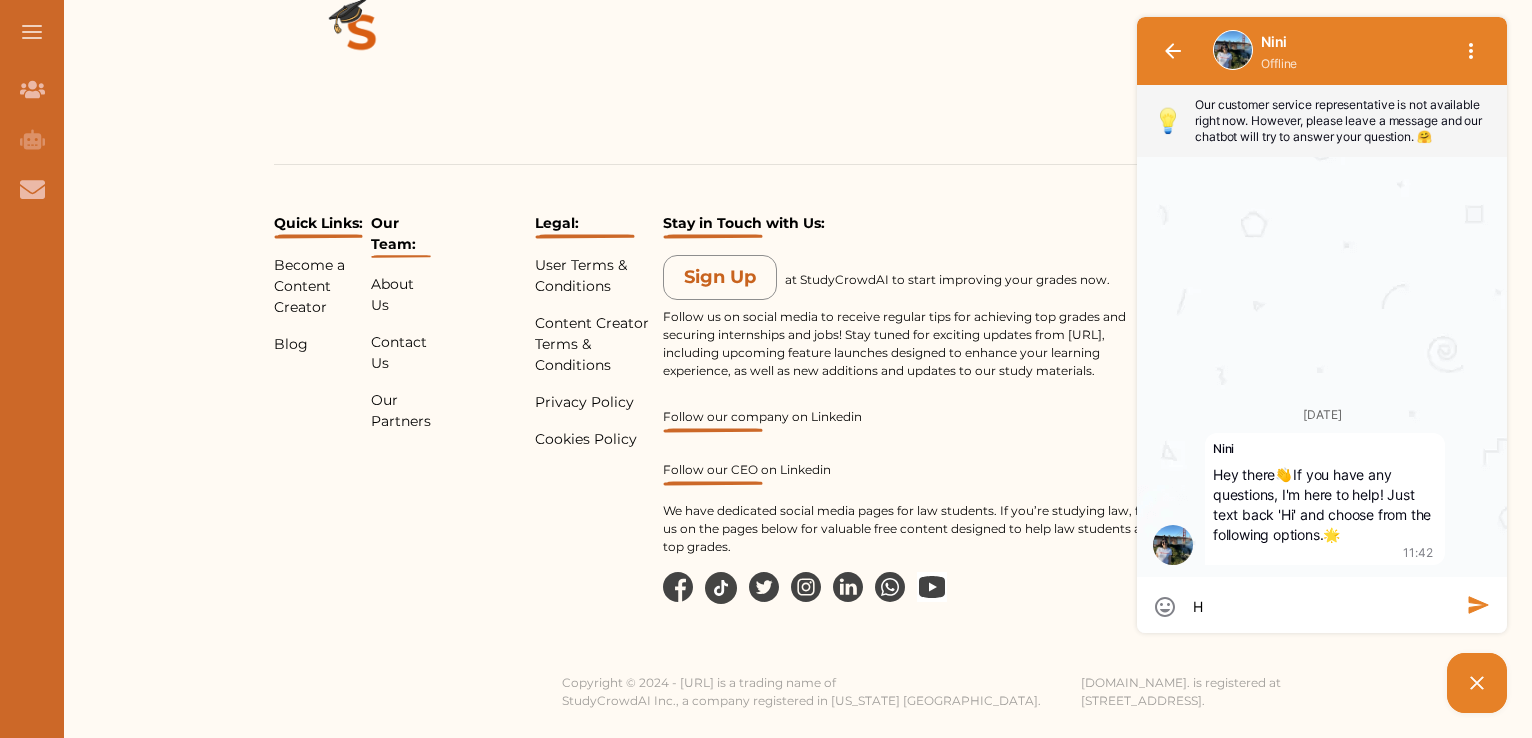 type on "Hi" 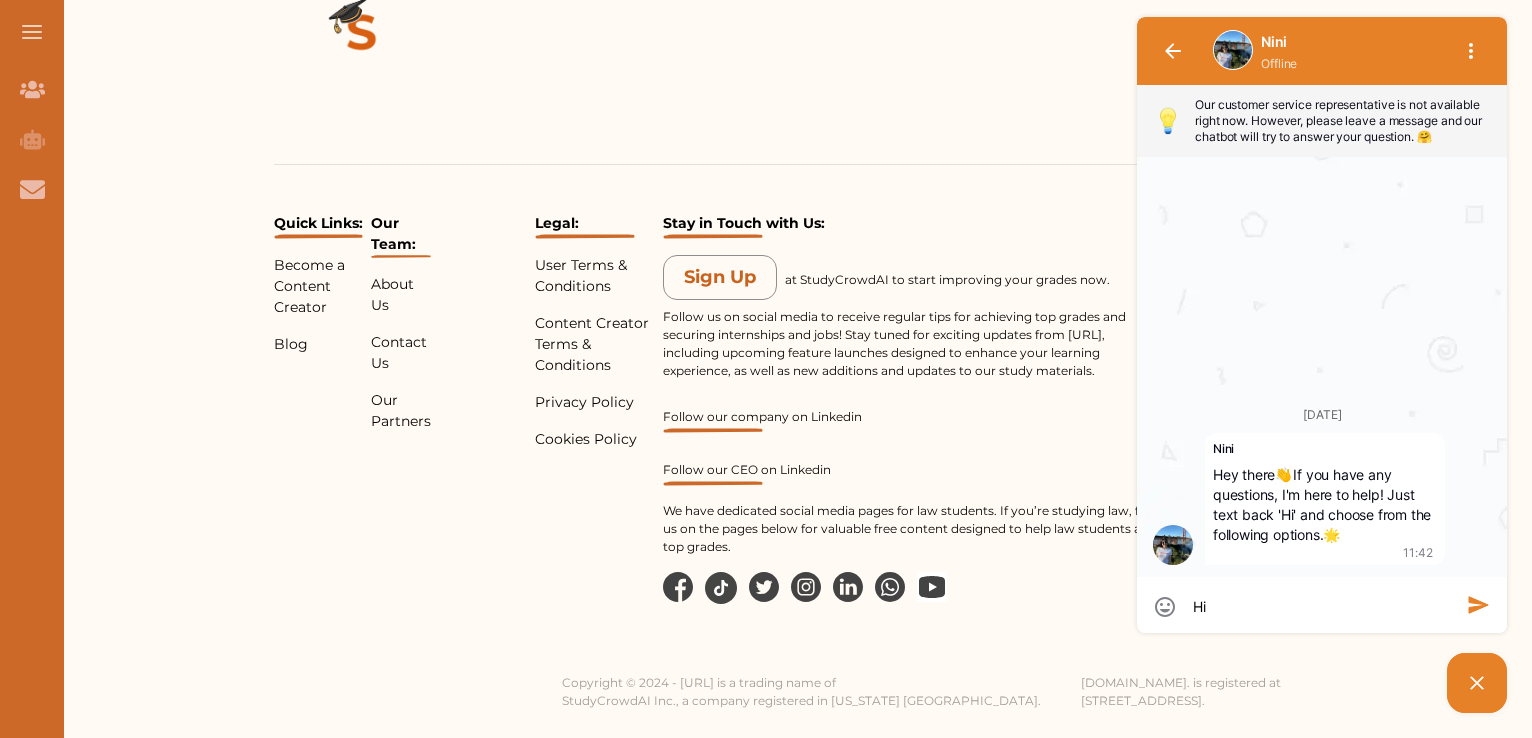 type on "Hi" 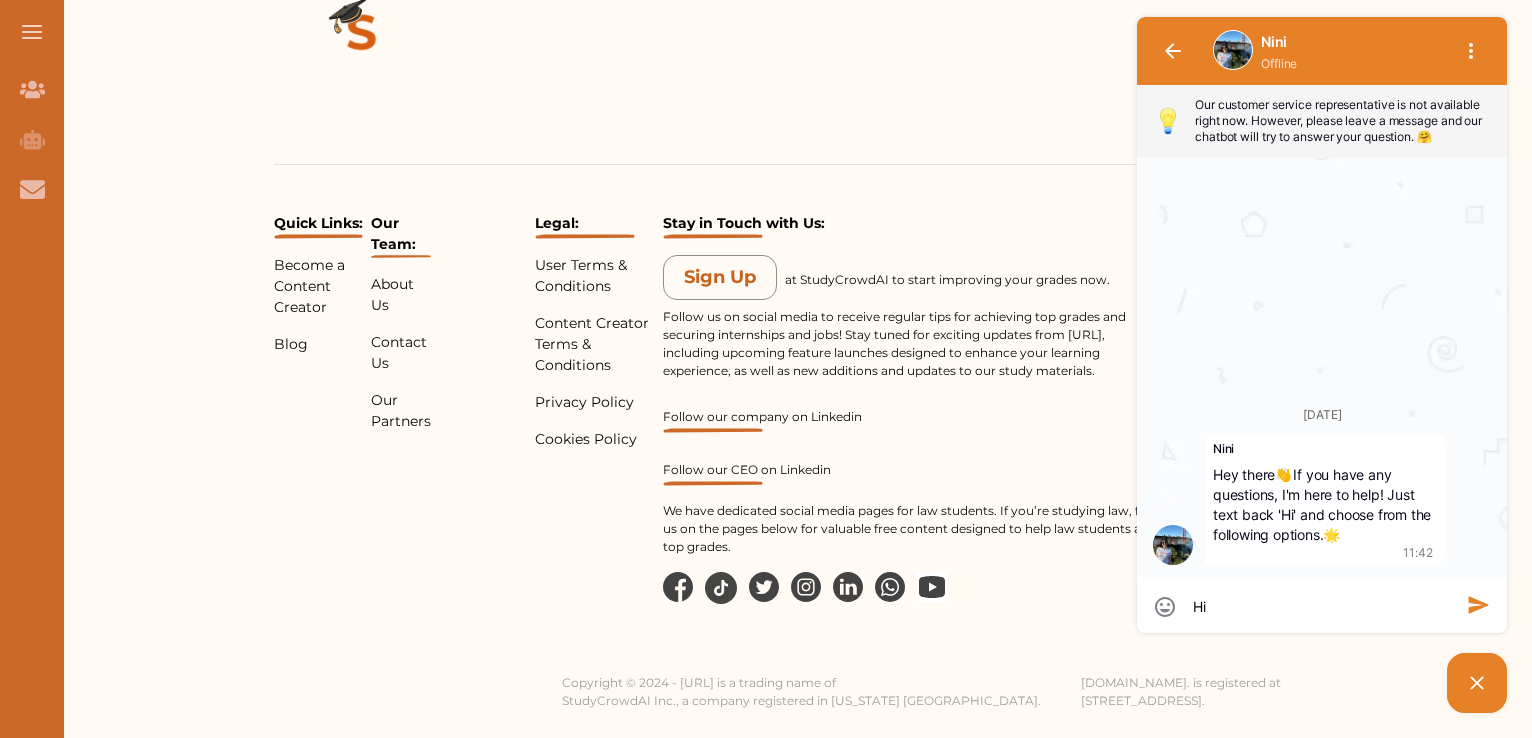 type on "Hi N" 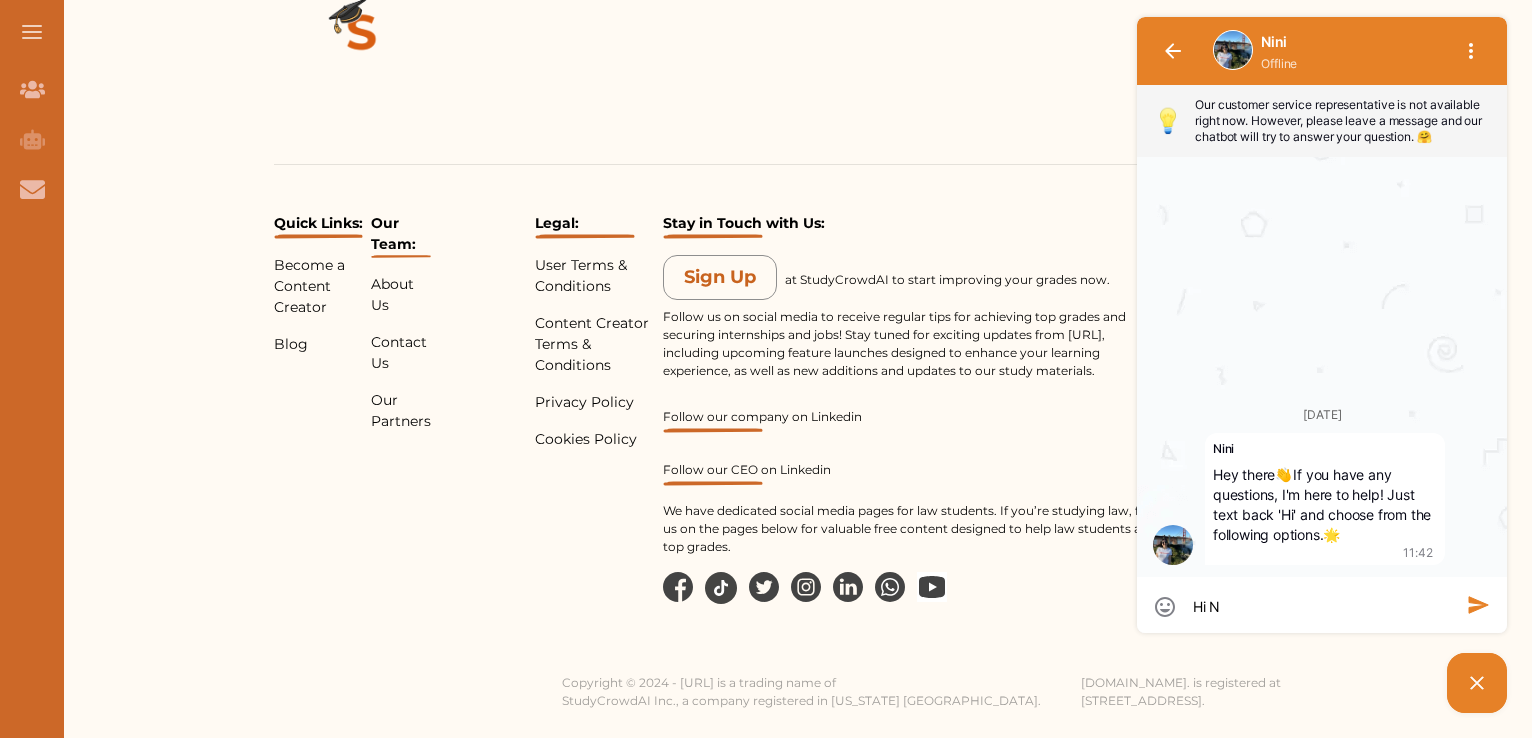 type on "Hi [PERSON_NAME]" 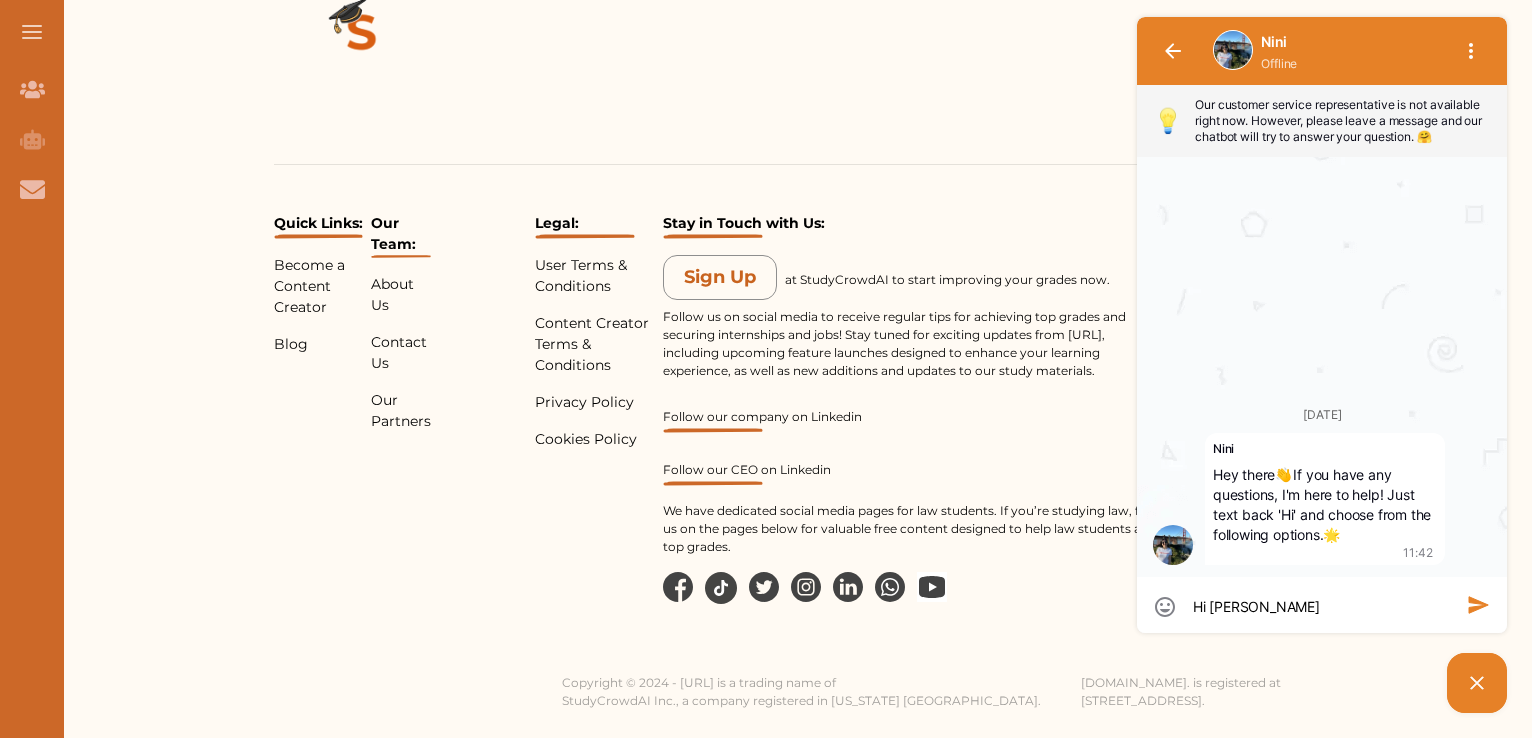 type on "Hi Nin" 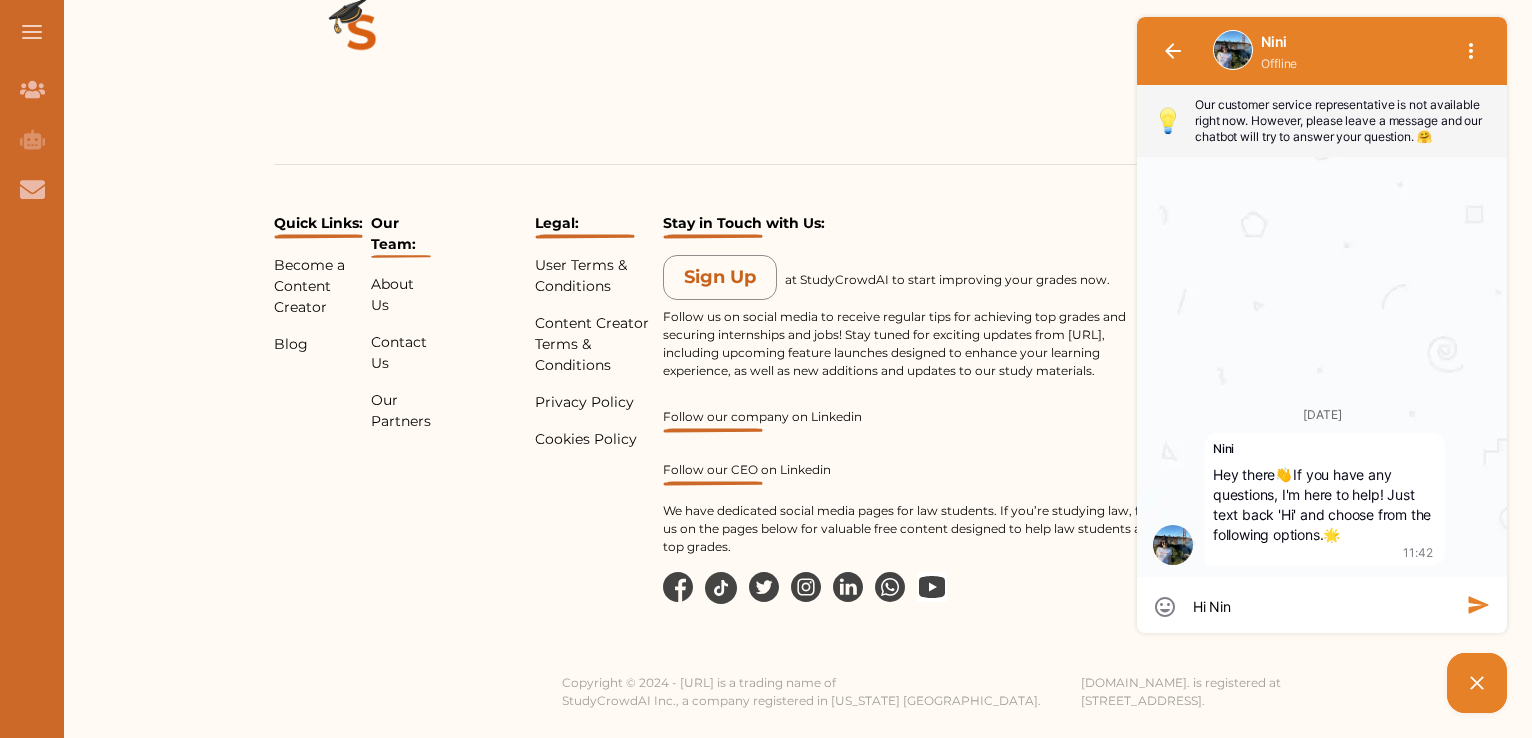 type on "Hi [PERSON_NAME]" 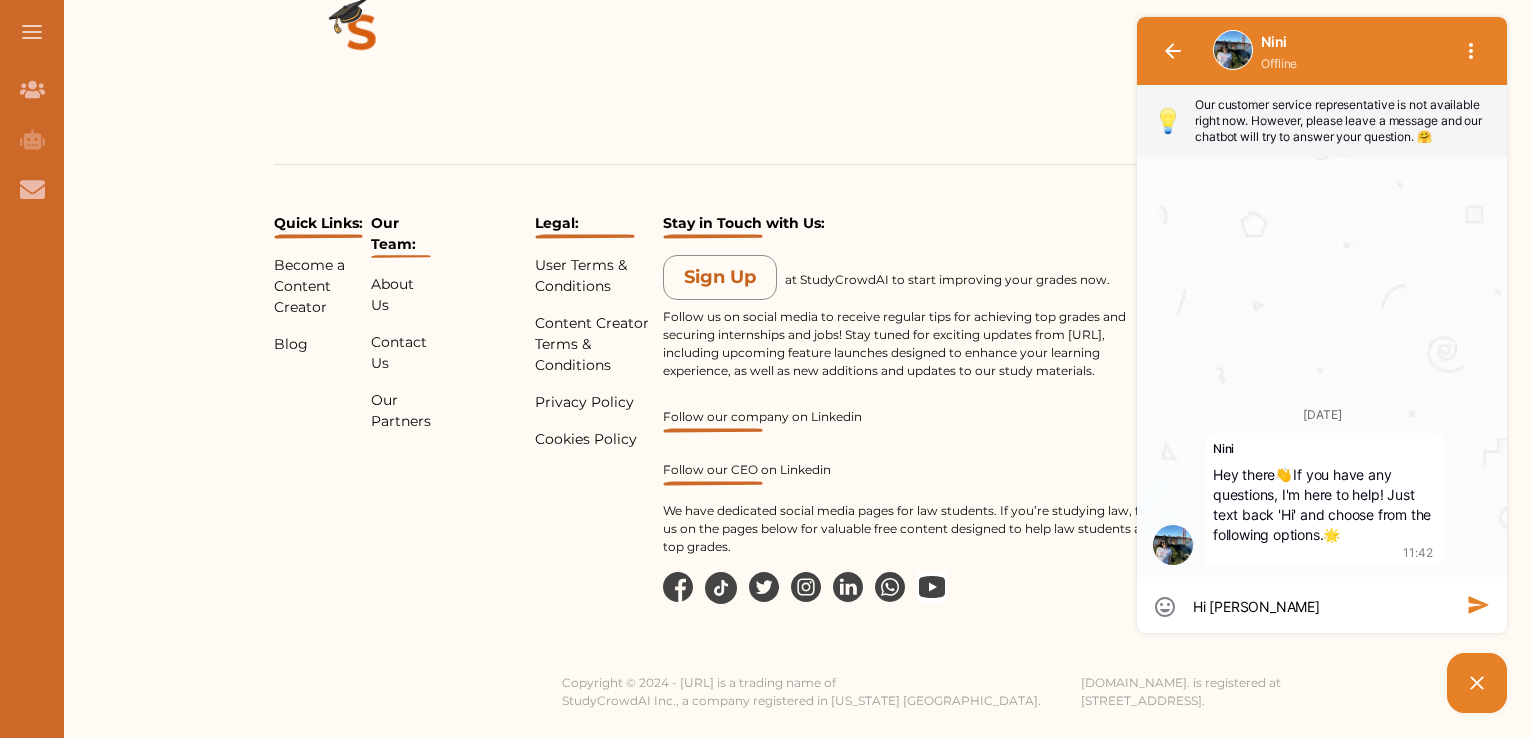 type on "Hi [PERSON_NAME]," 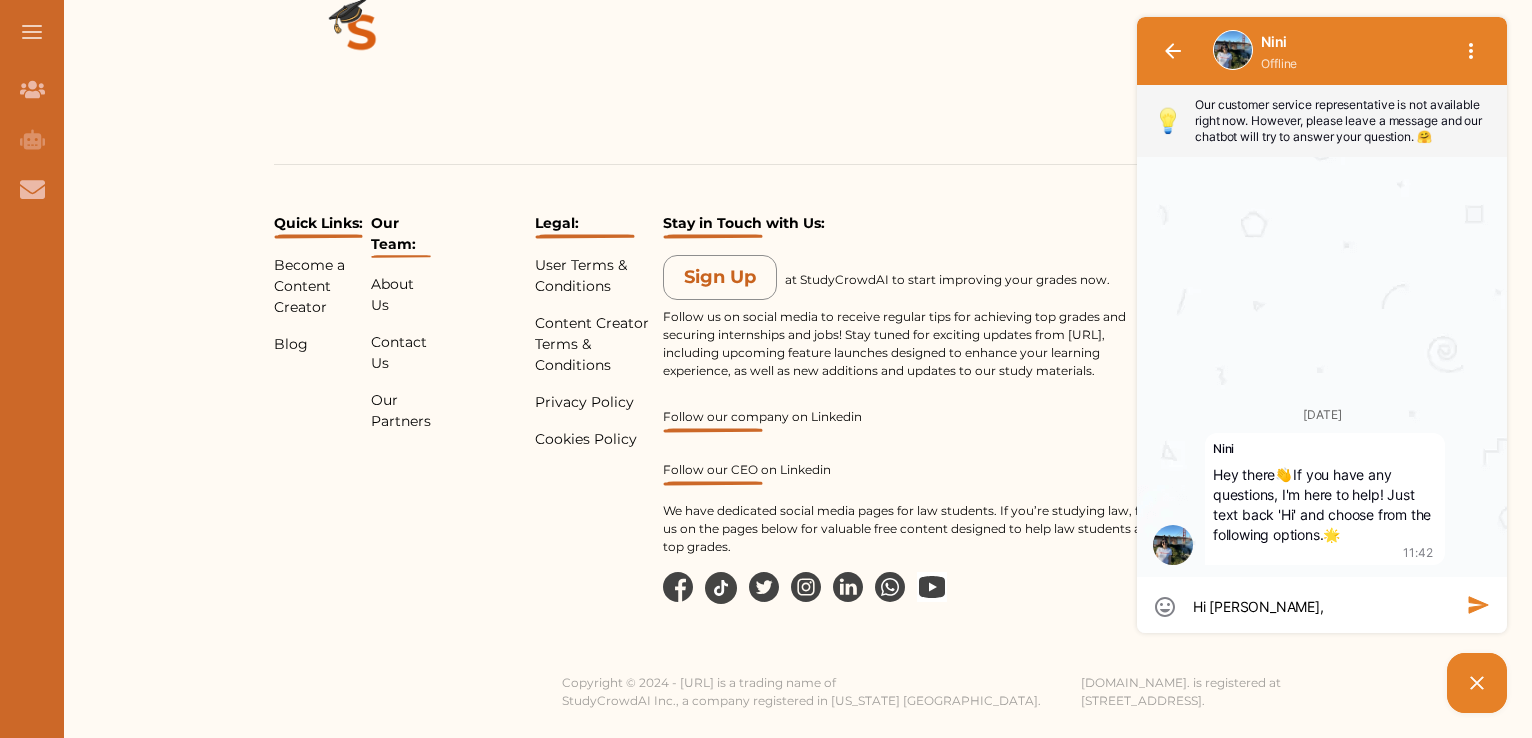 type on "Hi [PERSON_NAME]," 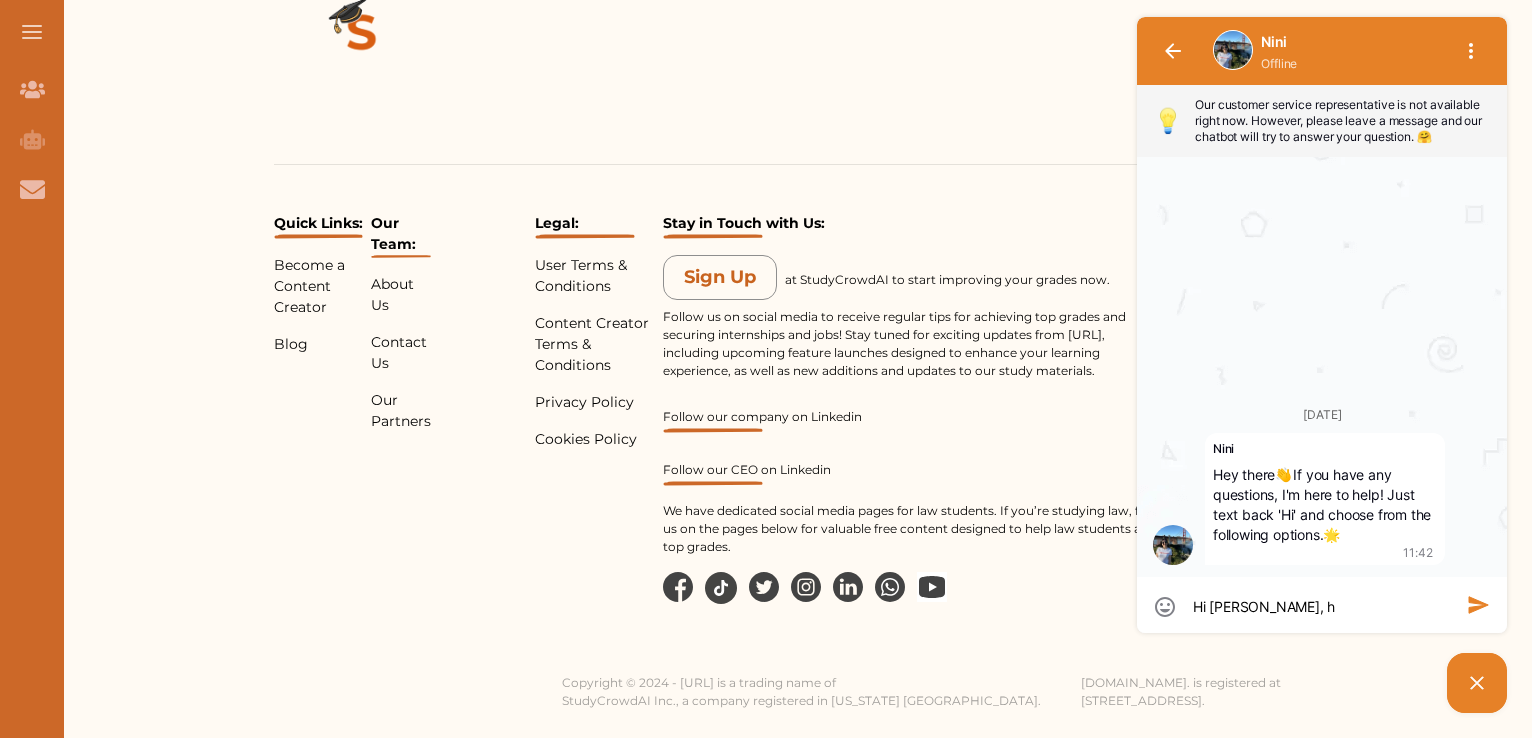 type on "Hi [PERSON_NAME], ho" 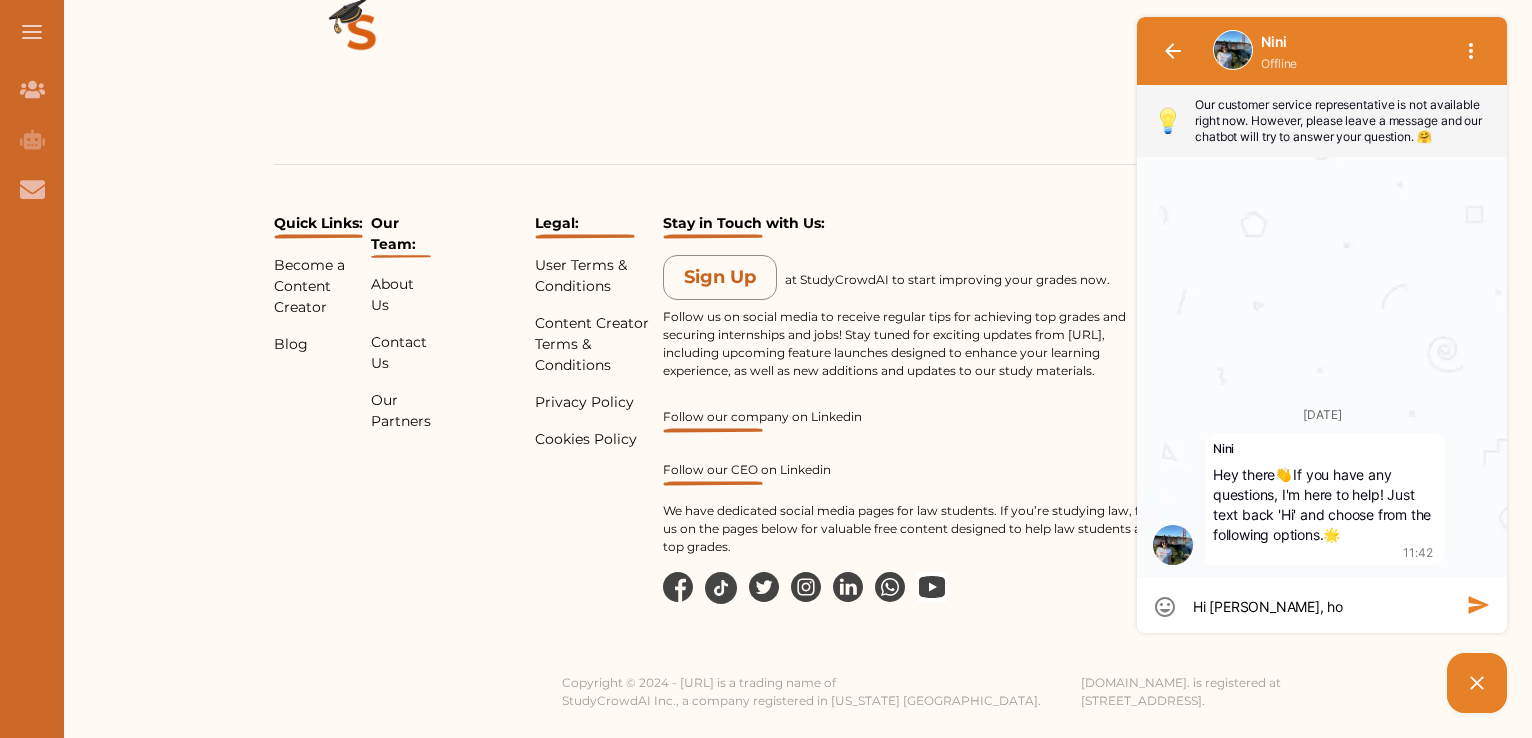 type on "Hi [PERSON_NAME], how" 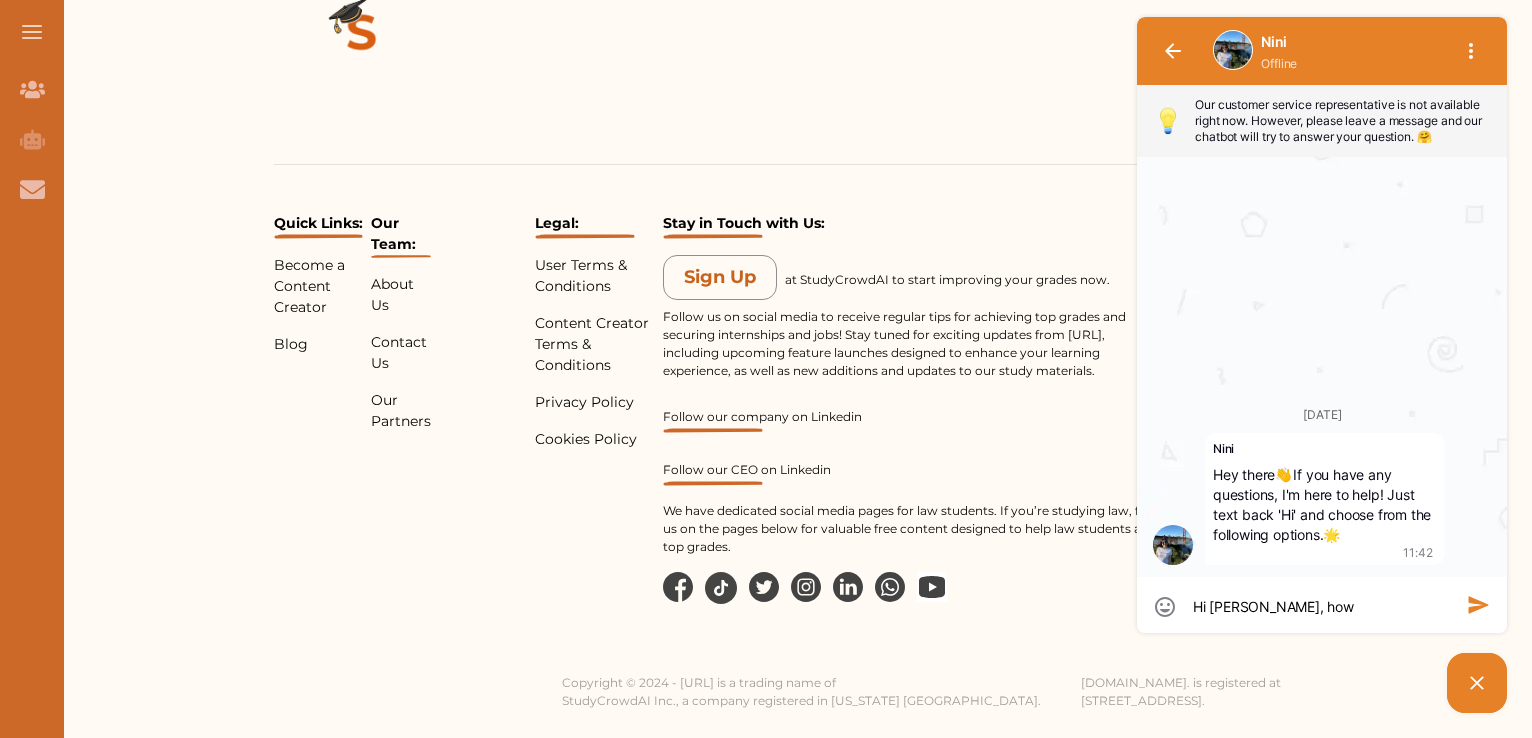 type on "Hi [PERSON_NAME], how" 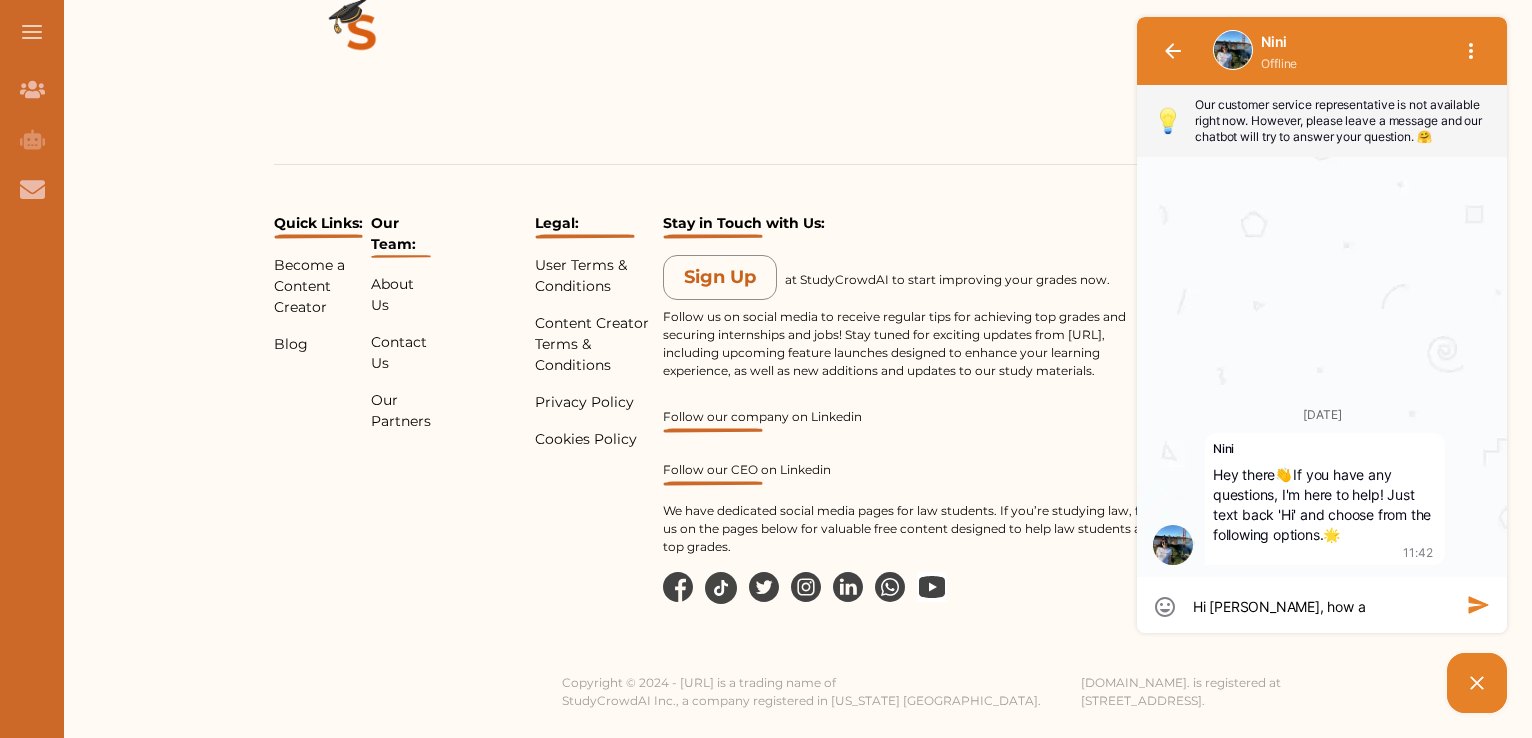 type on "Hi [PERSON_NAME], how ar" 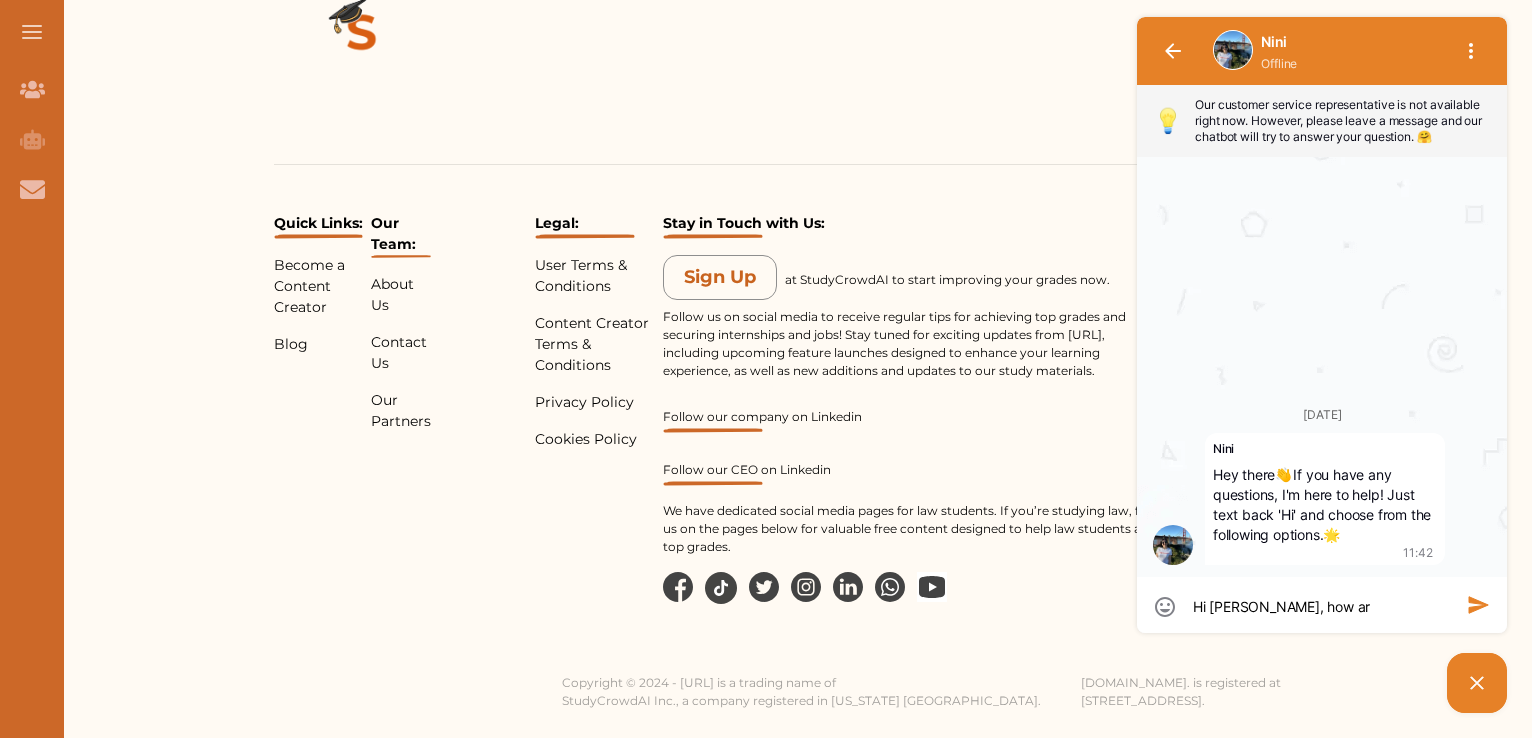 type on "Hi [PERSON_NAME], how are" 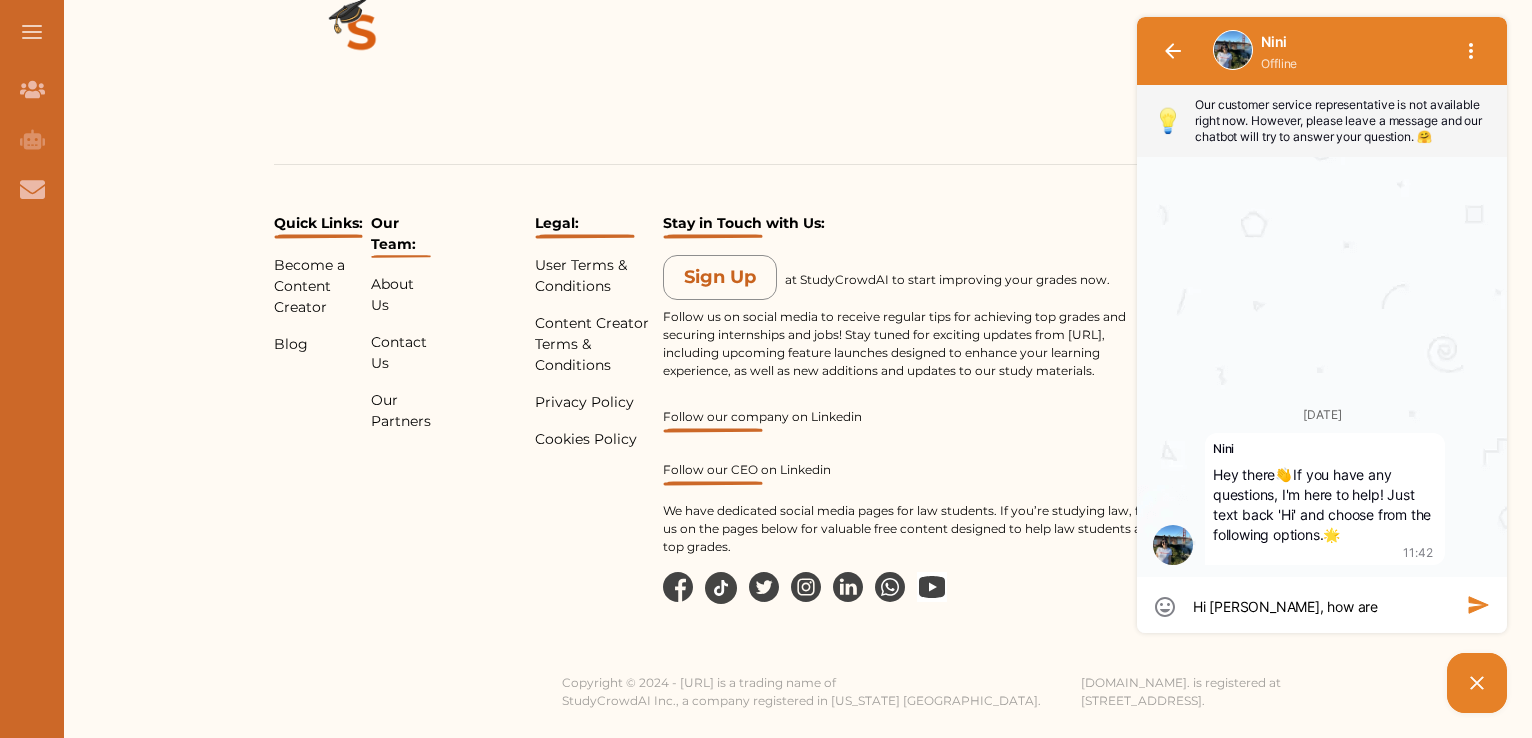 type on "Hi [PERSON_NAME], how are" 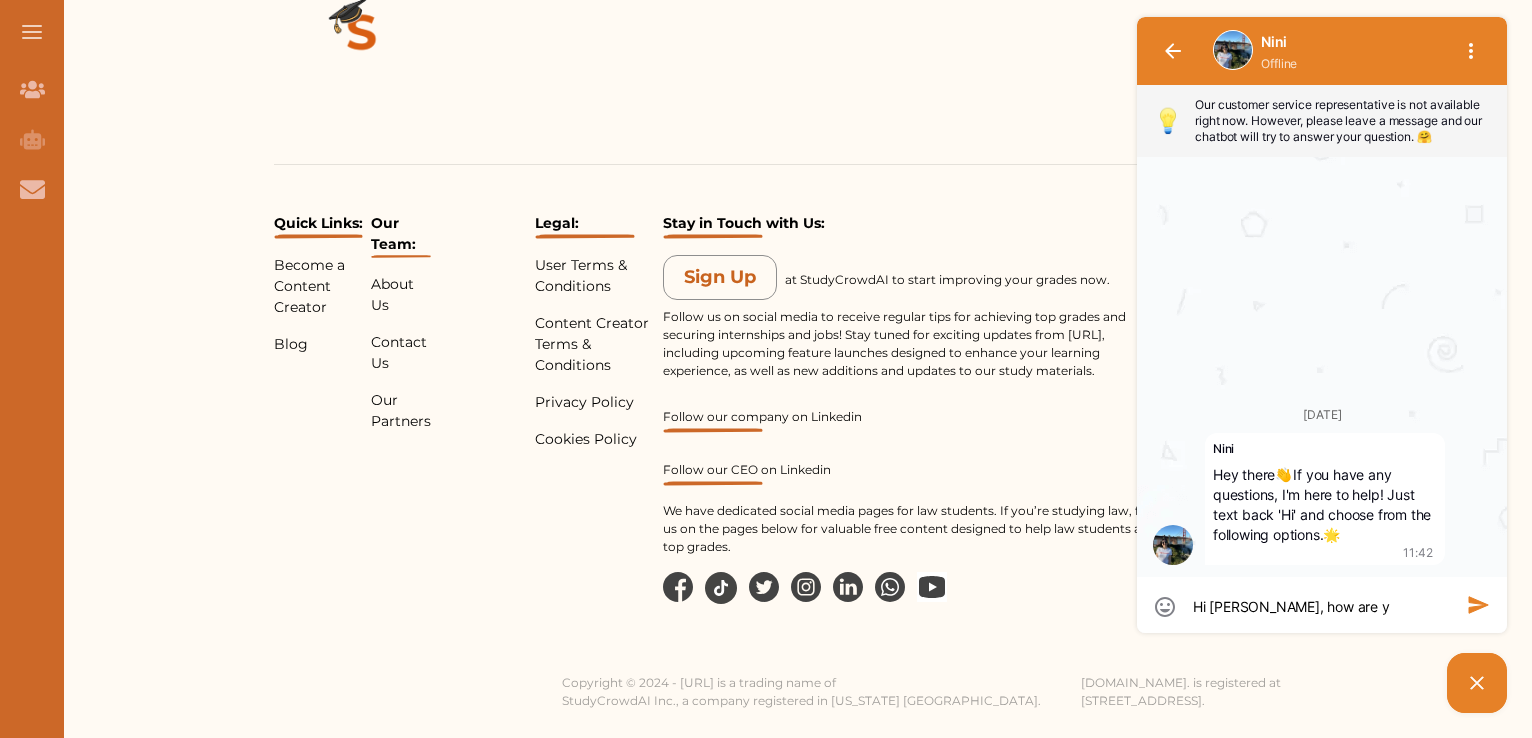 type on "Hi [PERSON_NAME], how are yo" 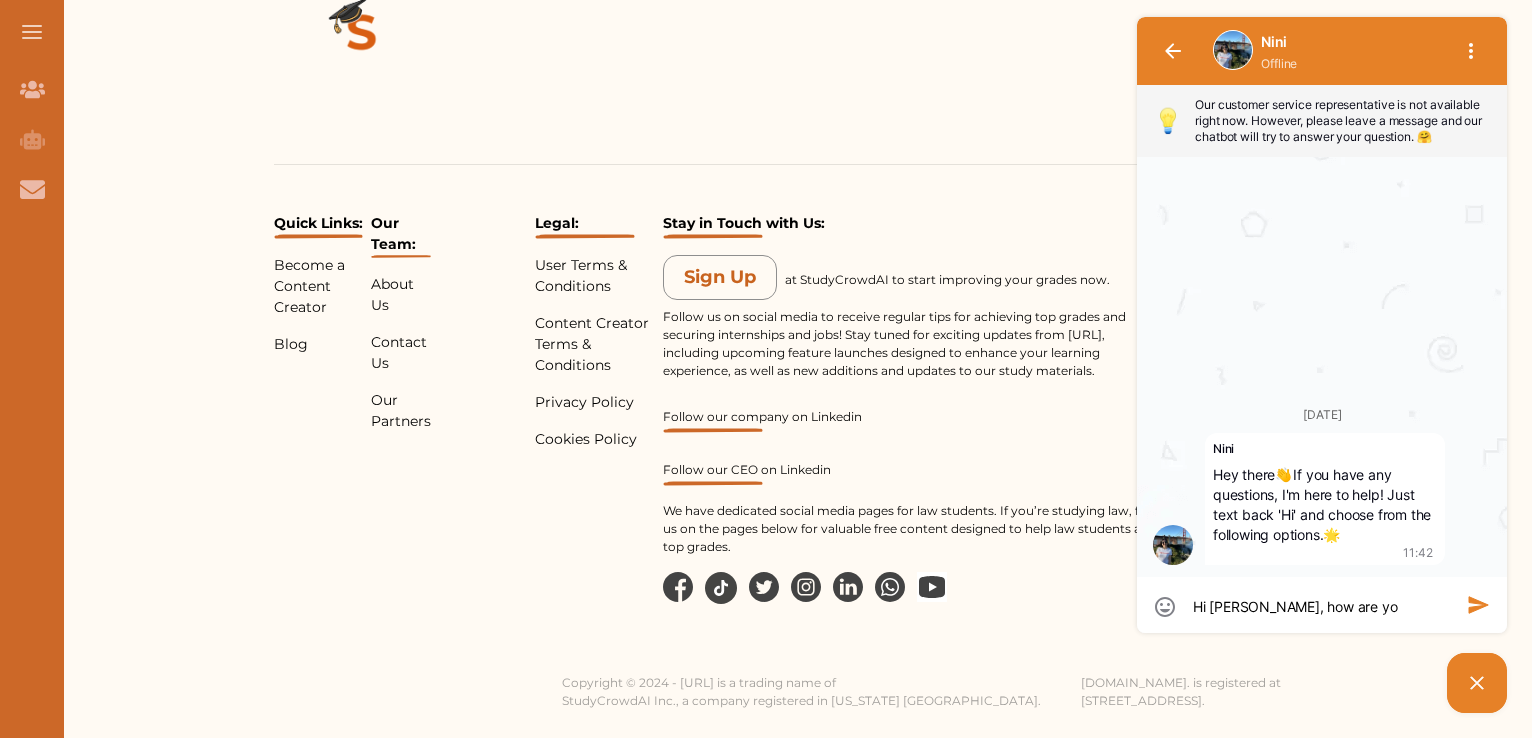 type on "Hi [PERSON_NAME], how are you" 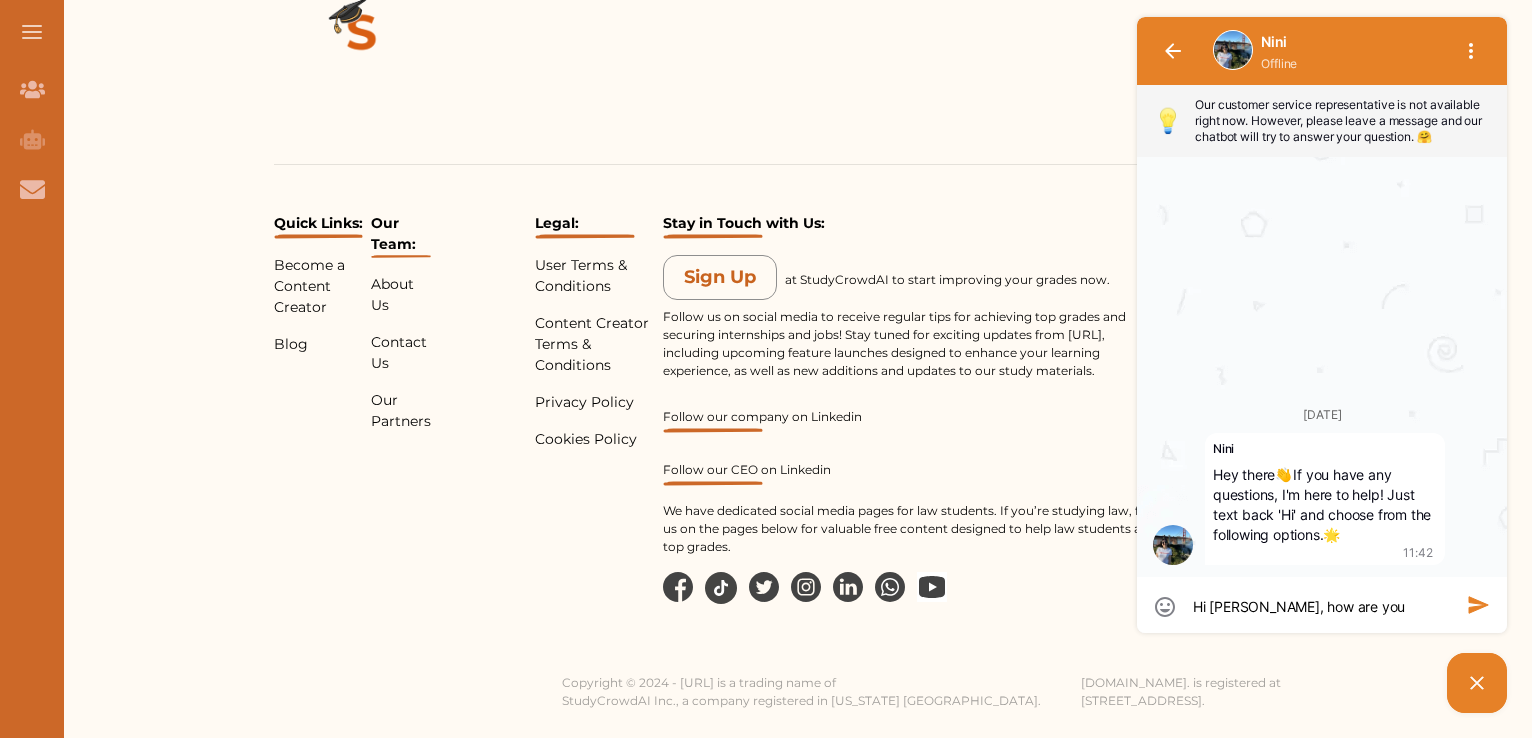 type 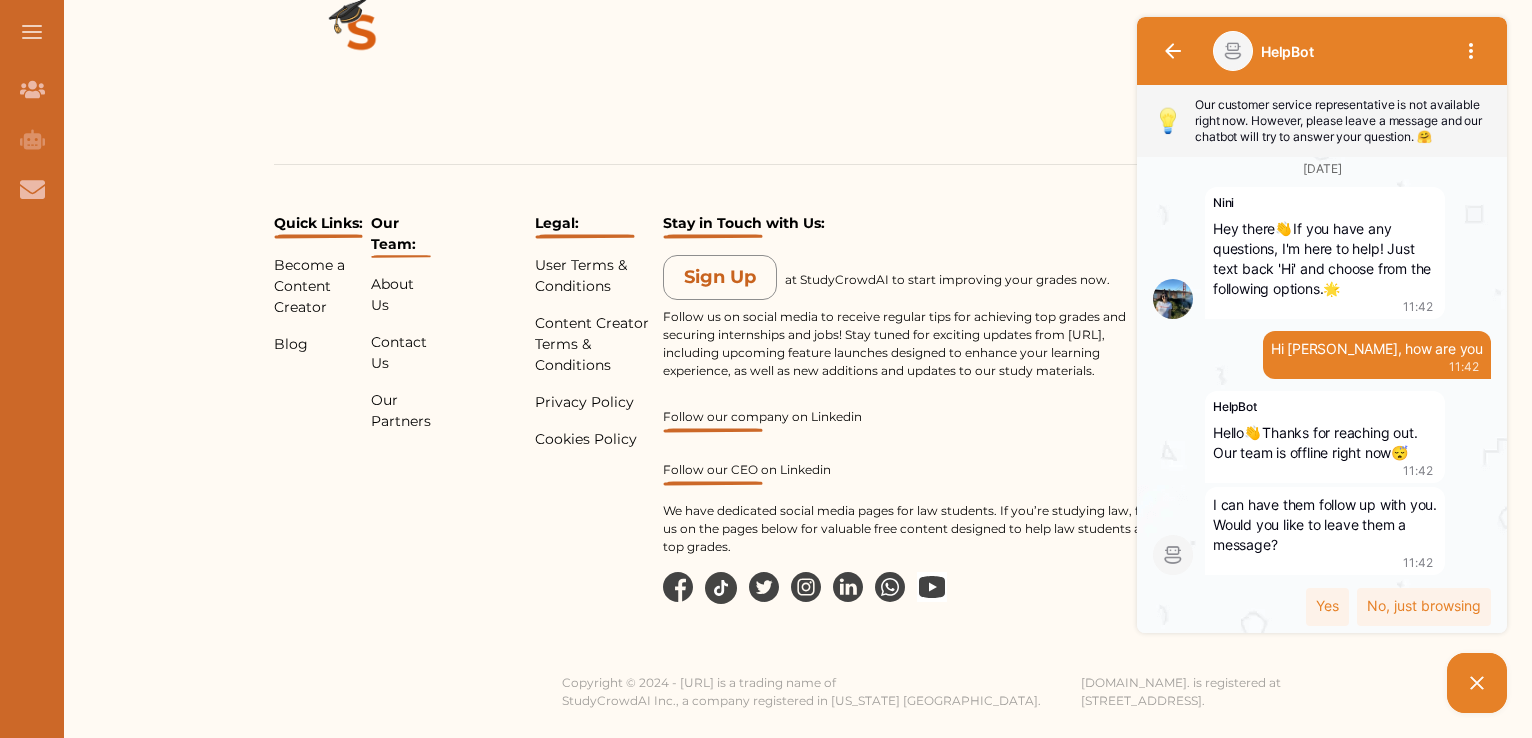scroll, scrollTop: 11, scrollLeft: 0, axis: vertical 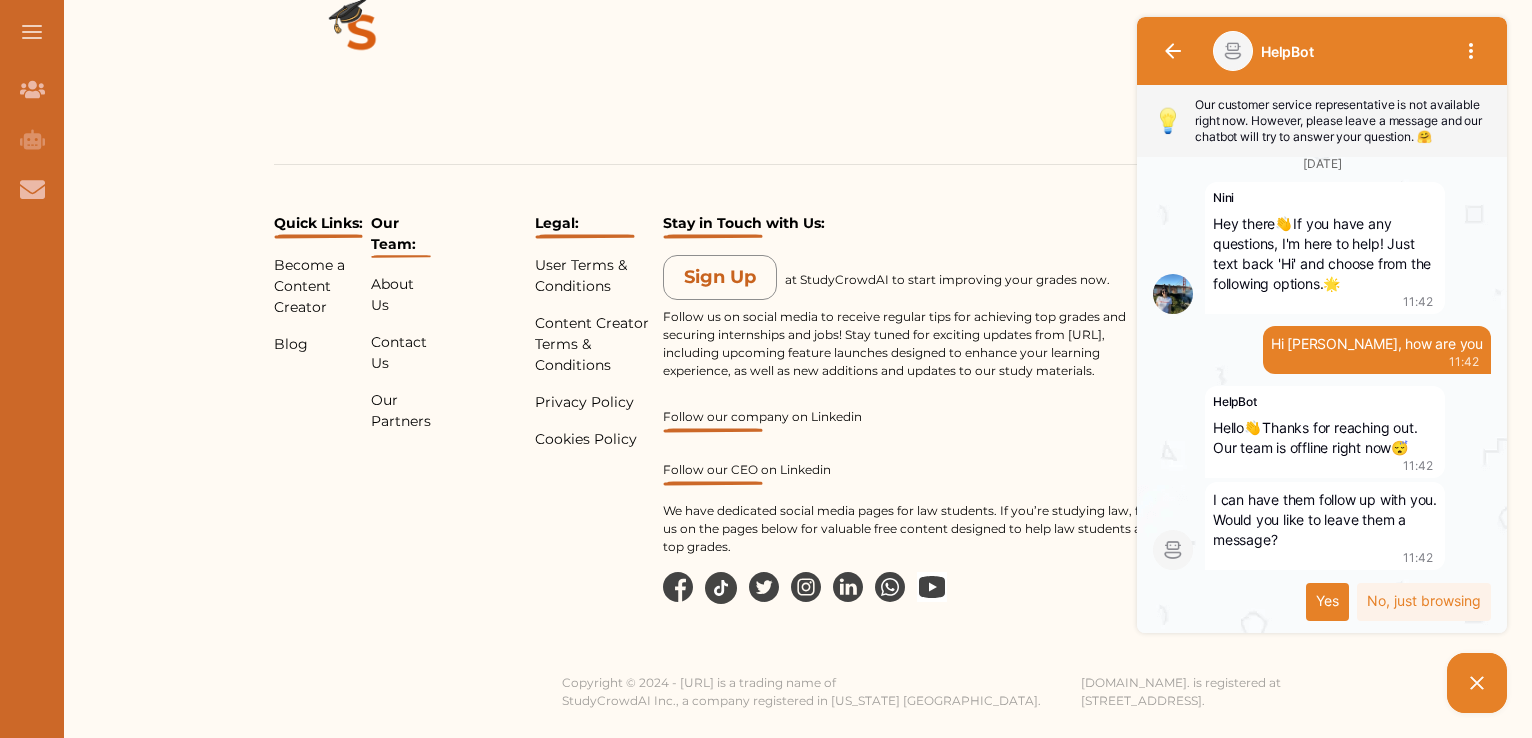 click on "Yes" at bounding box center [1327, 602] 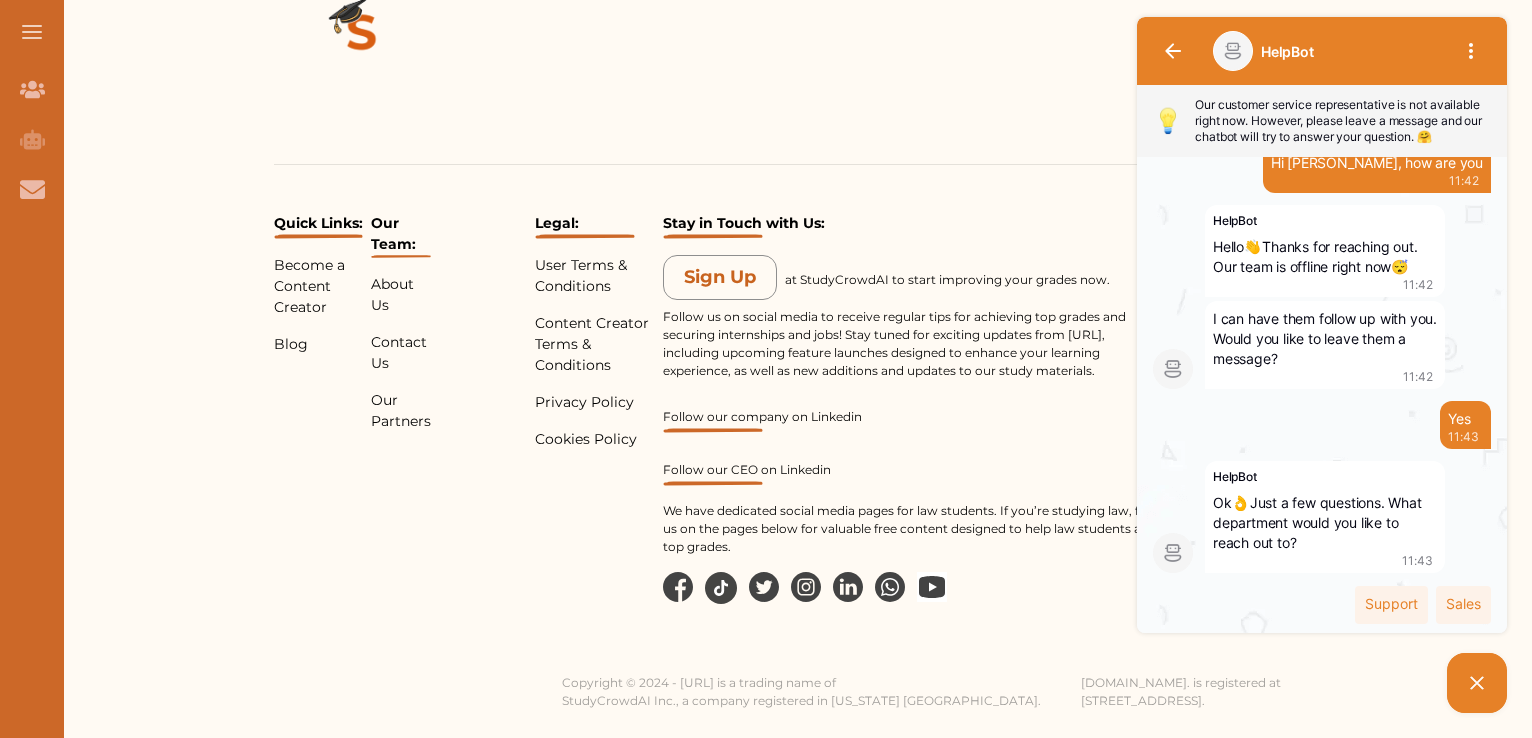 scroll, scrollTop: 195, scrollLeft: 0, axis: vertical 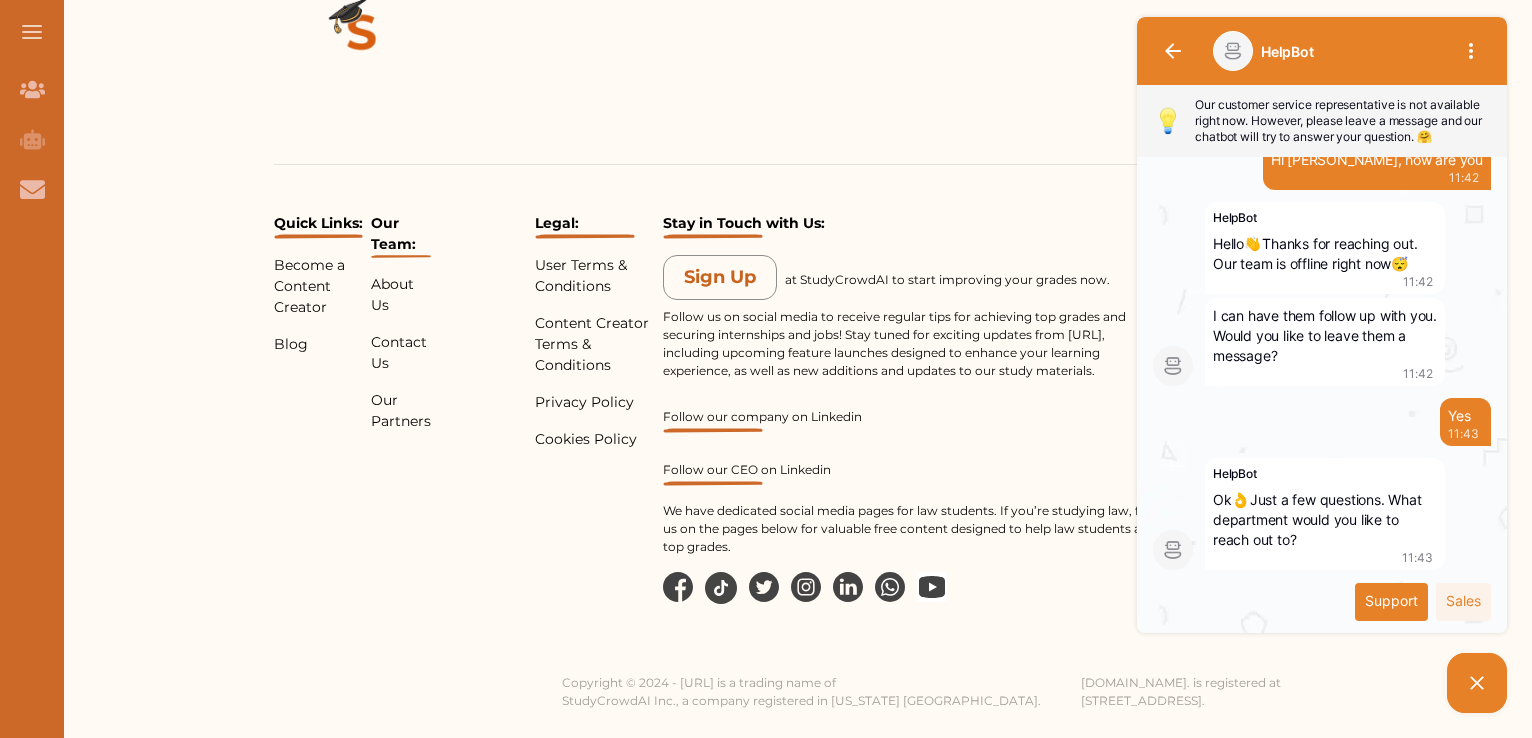 click on "Support" at bounding box center [1391, 602] 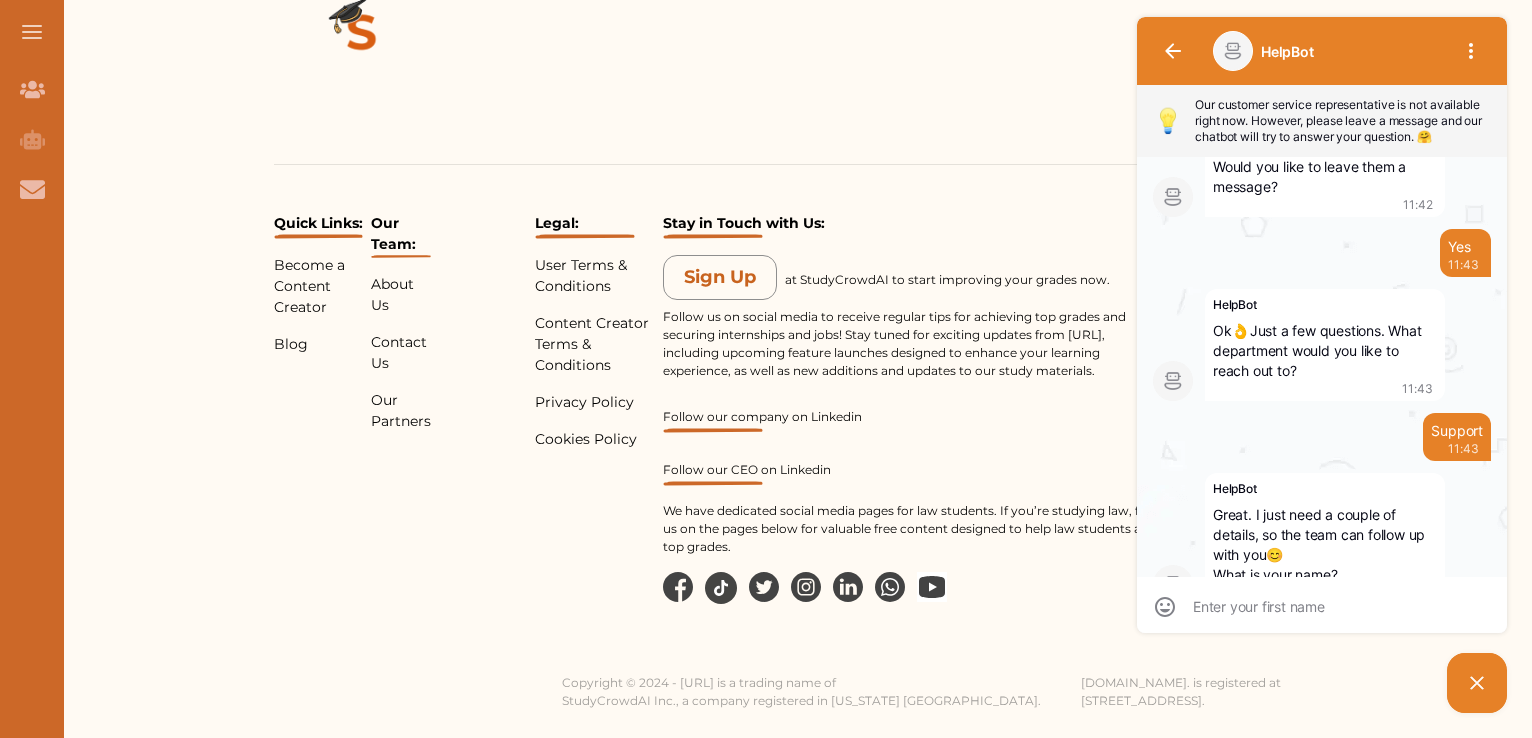scroll, scrollTop: 392, scrollLeft: 0, axis: vertical 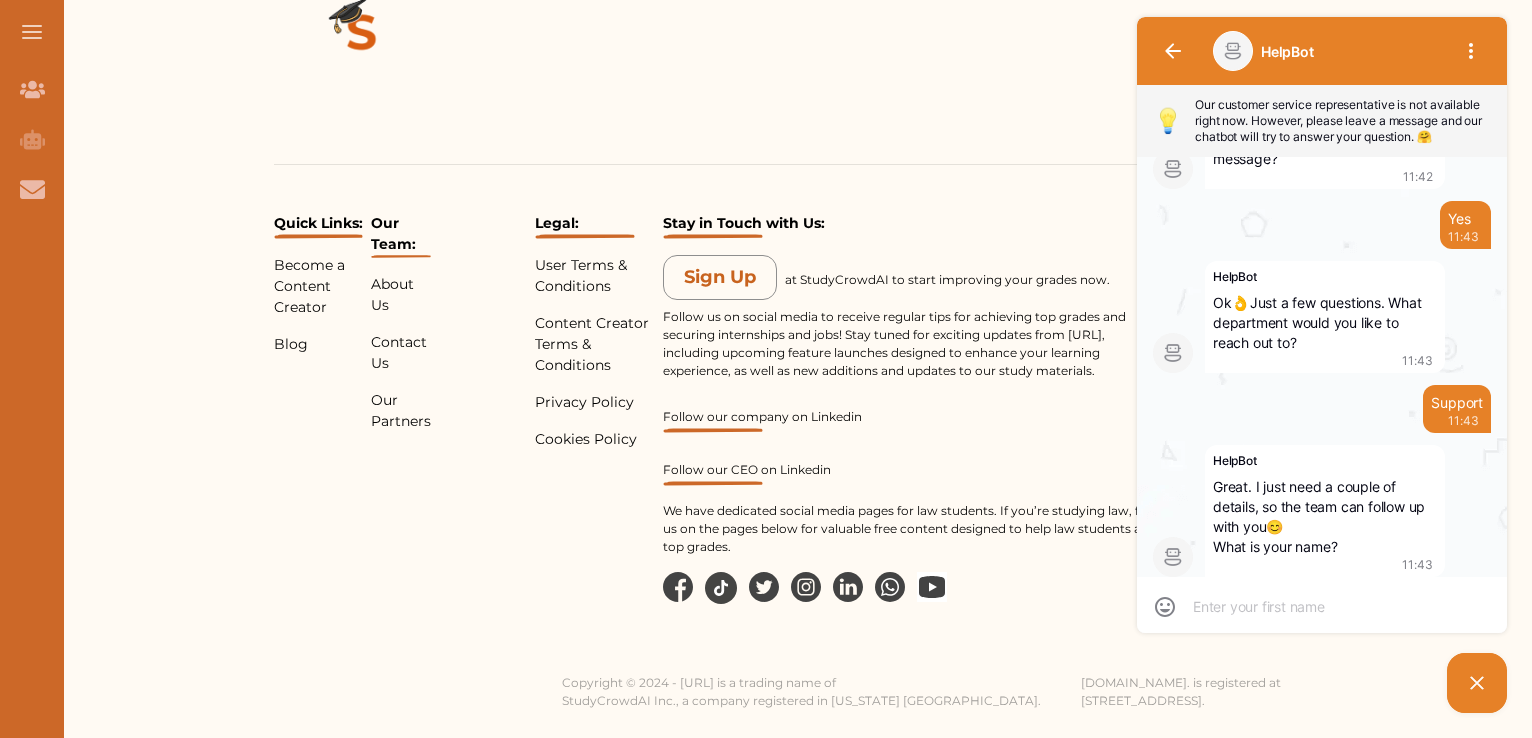 click at bounding box center (1322, 607) 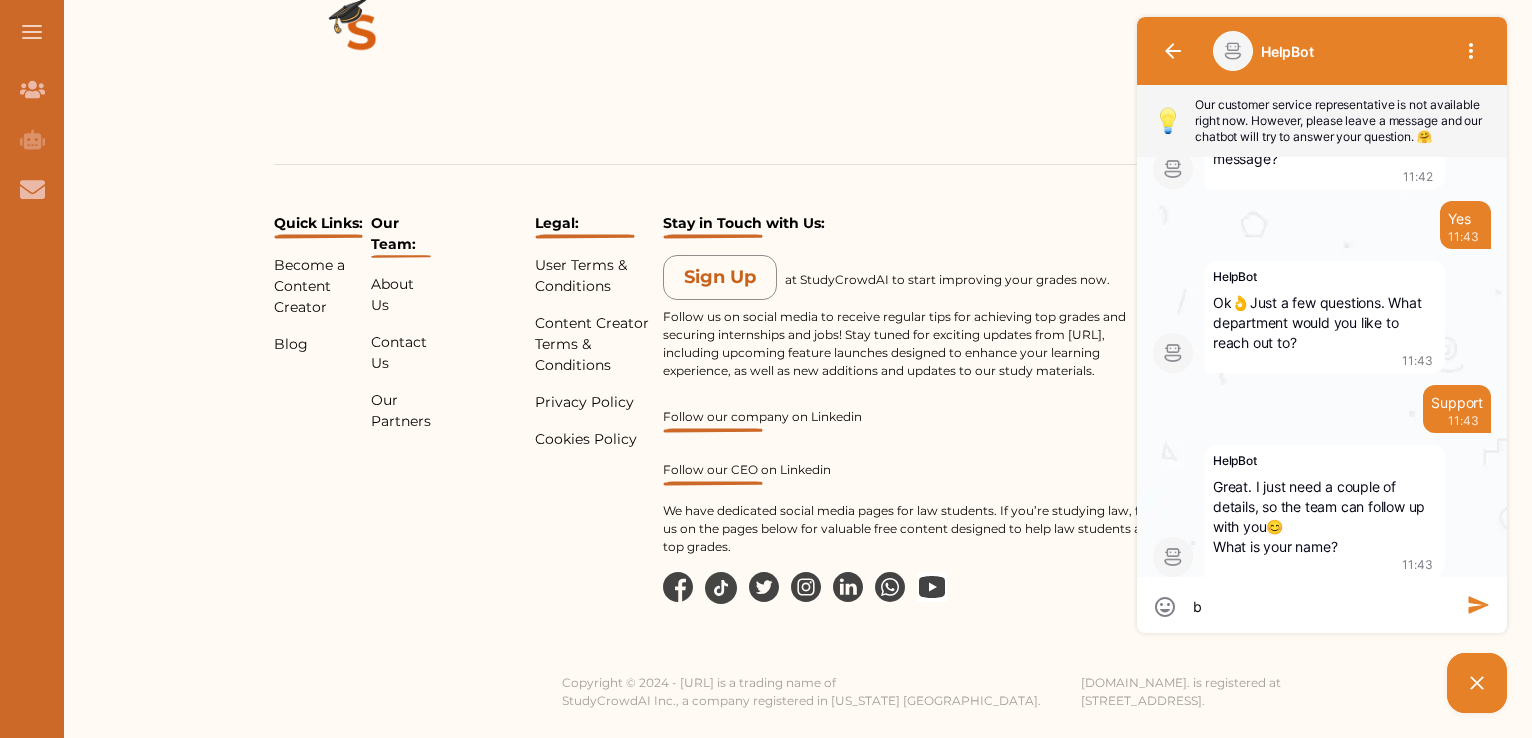 type on "bo" 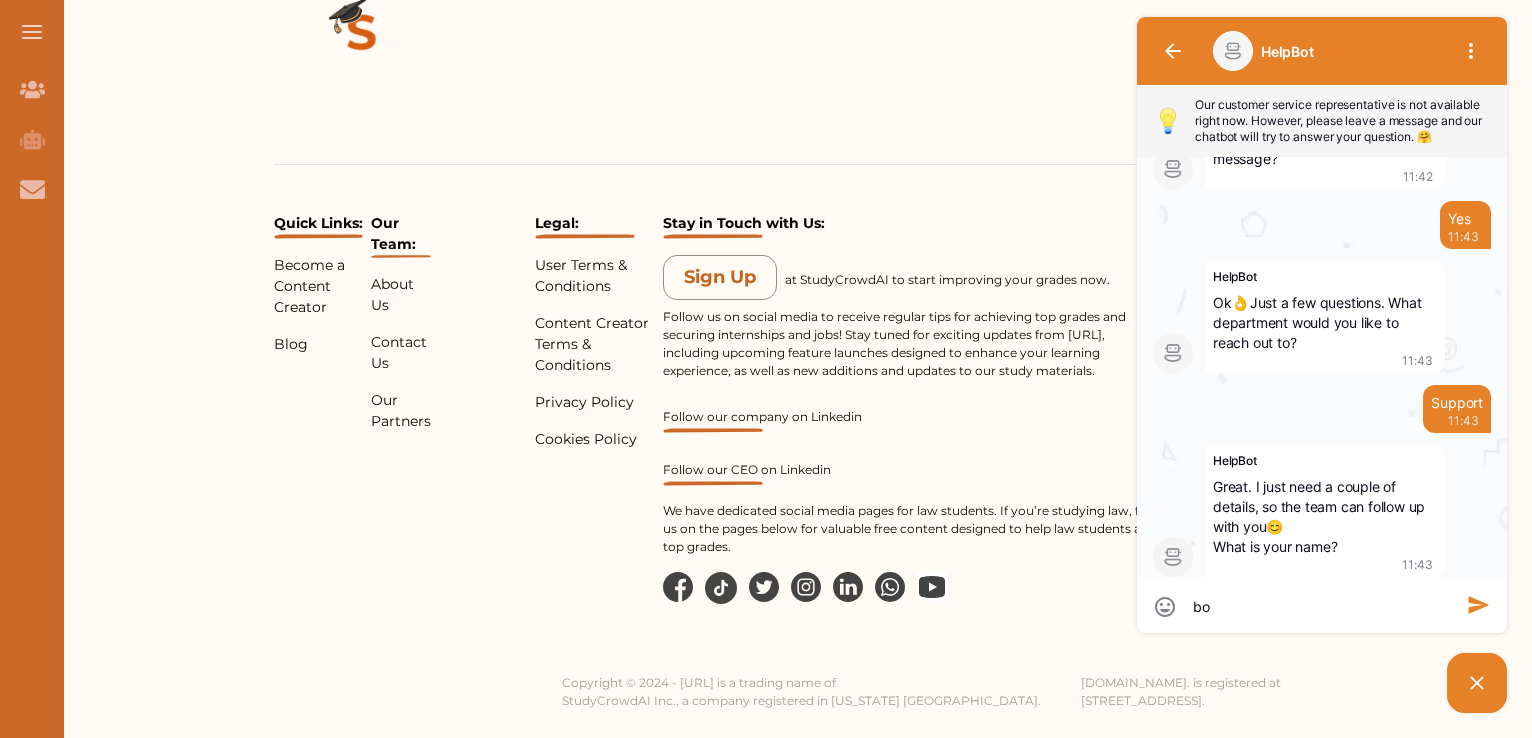 type on "boa" 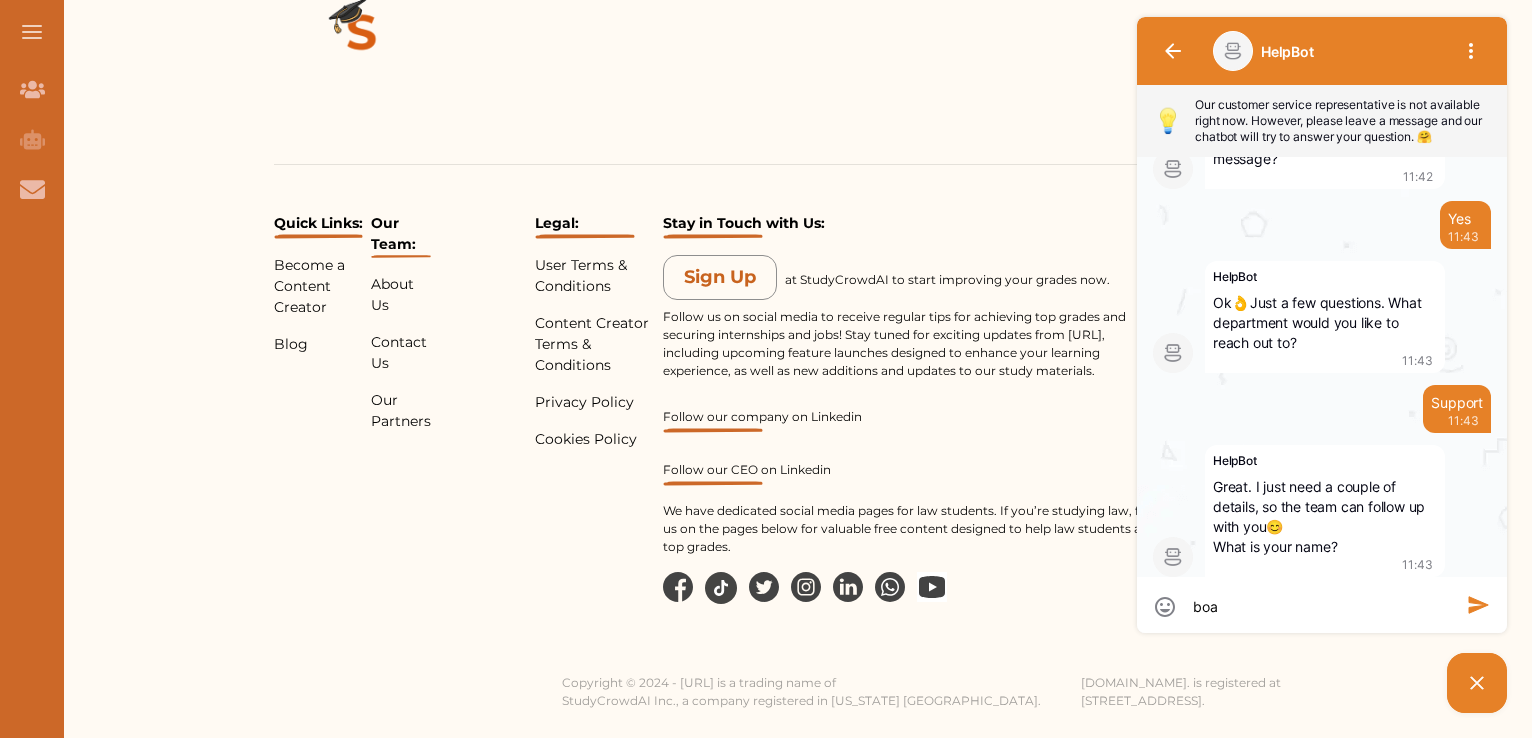 type on "boat" 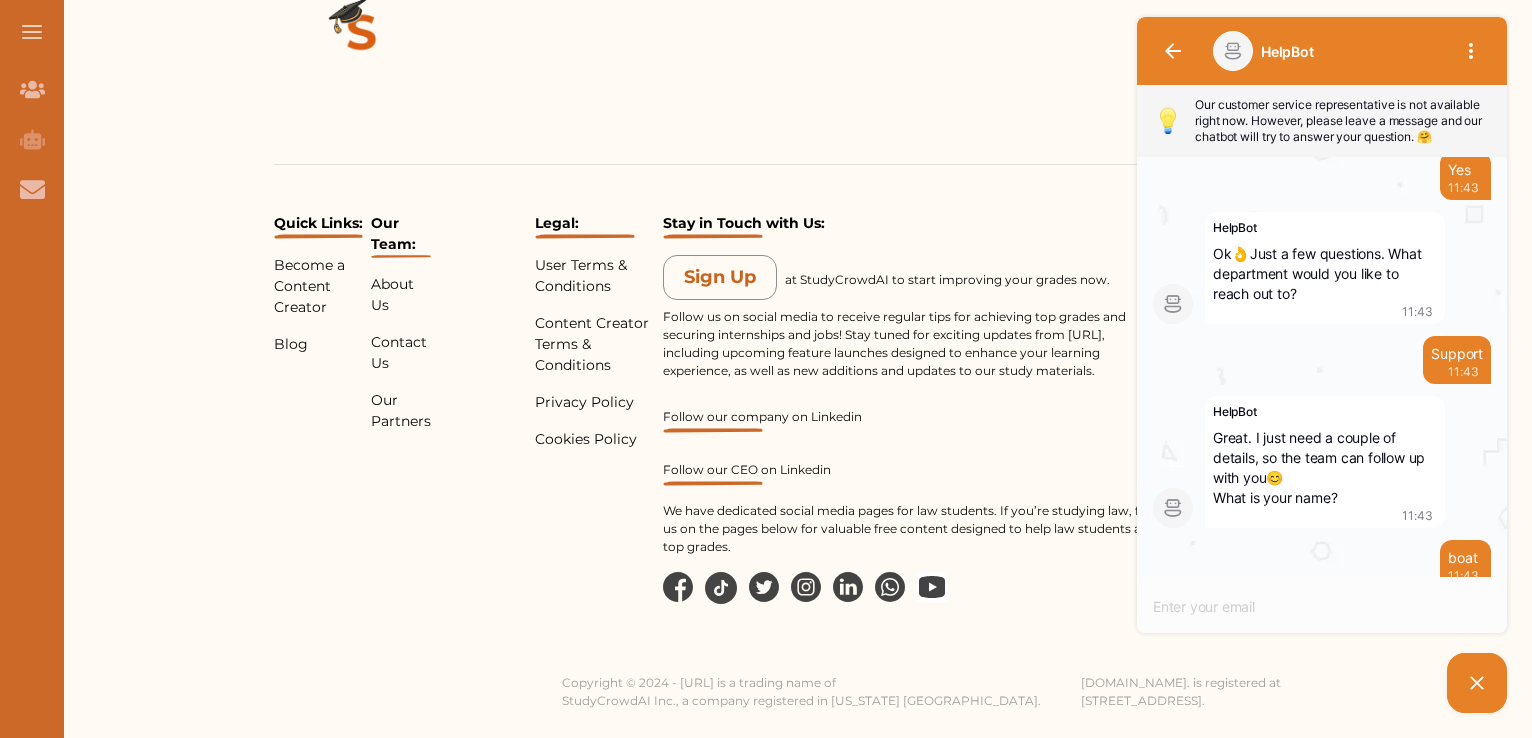 scroll, scrollTop: 596, scrollLeft: 0, axis: vertical 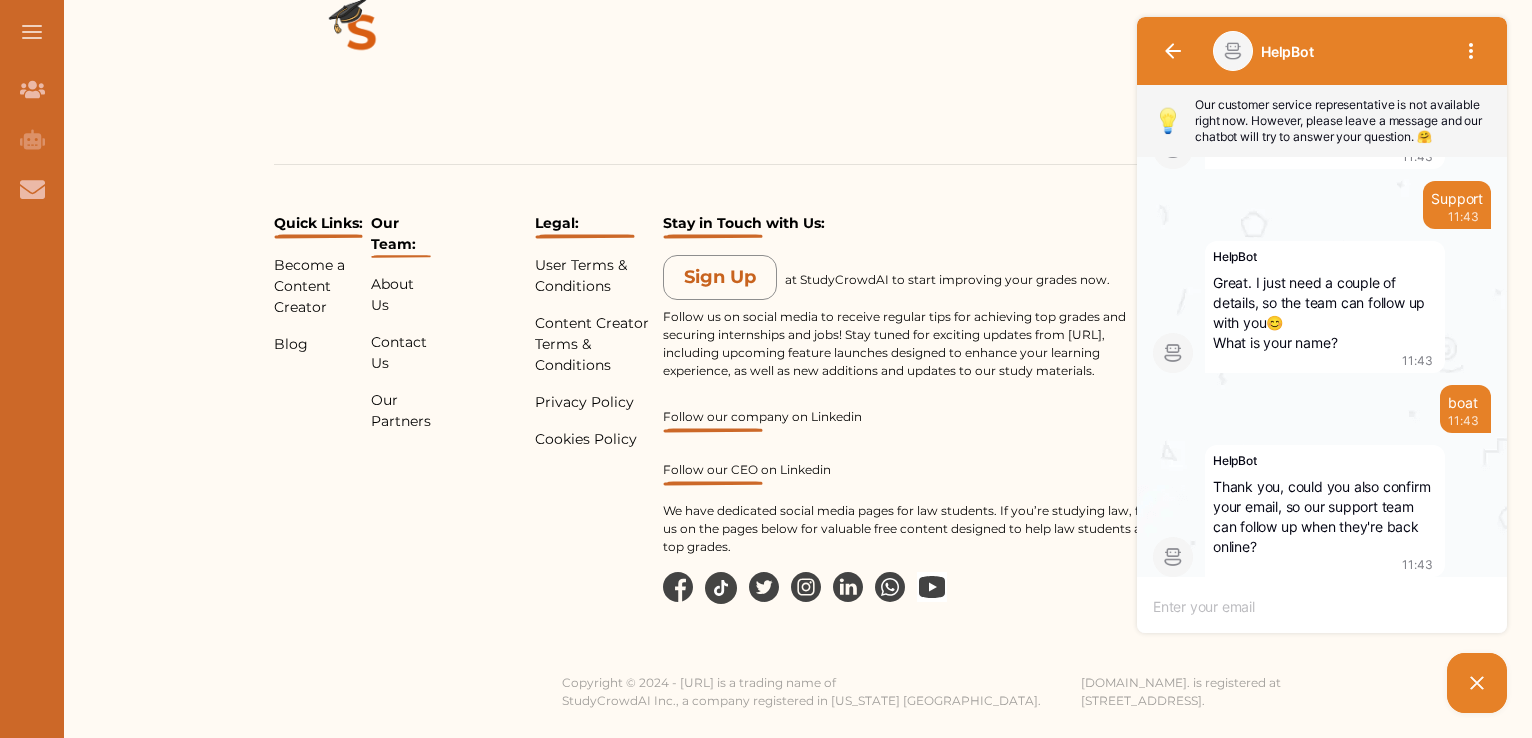 type on "d" 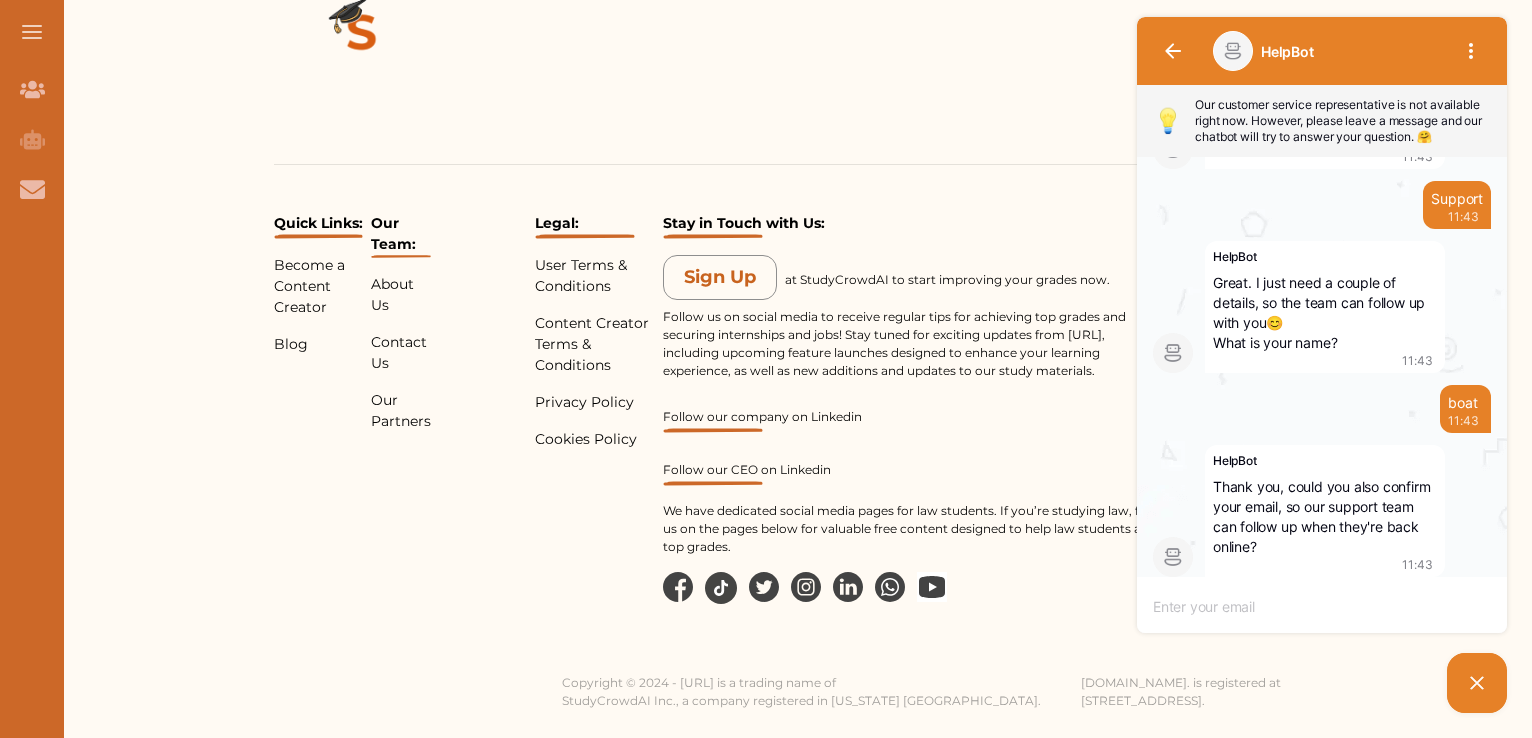 type on "d" 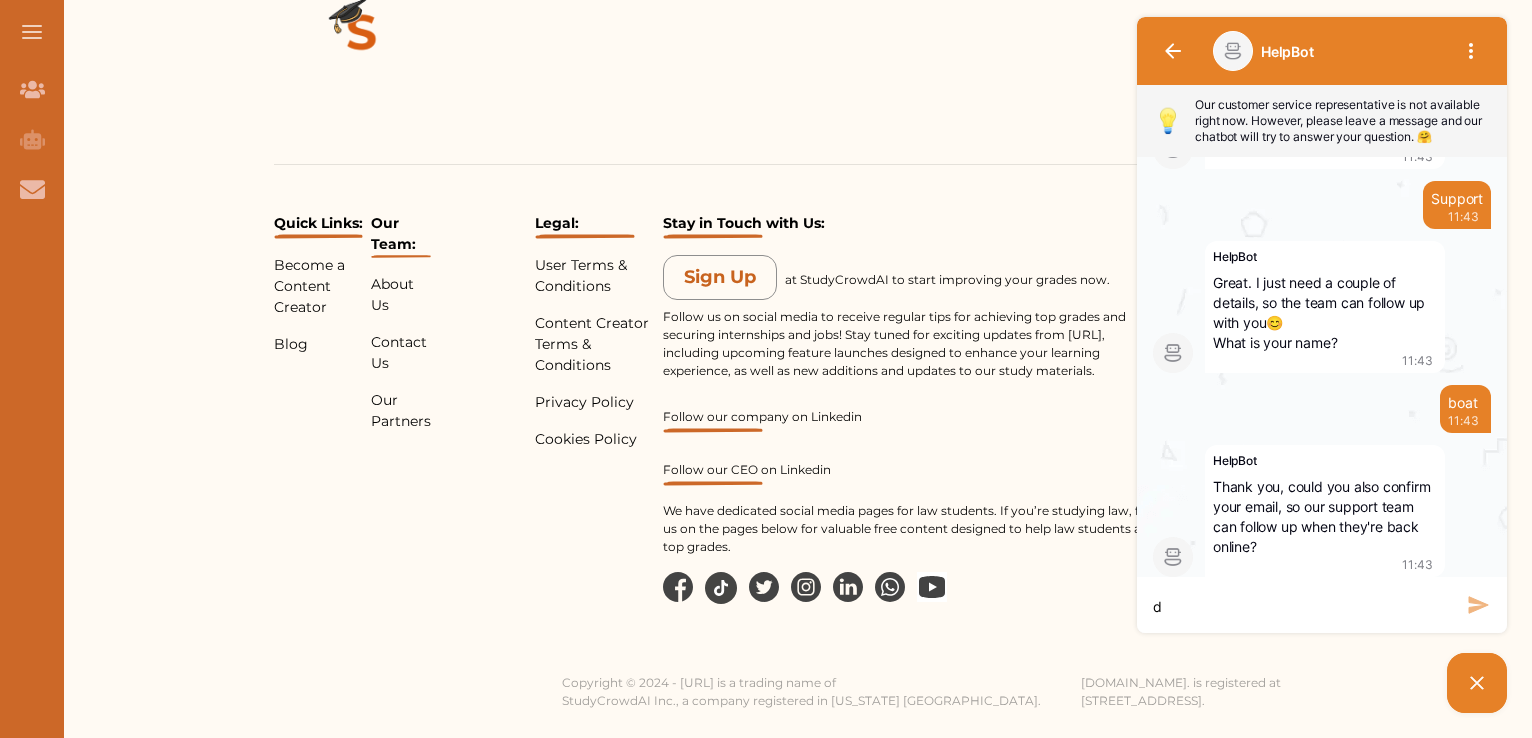 type on "do" 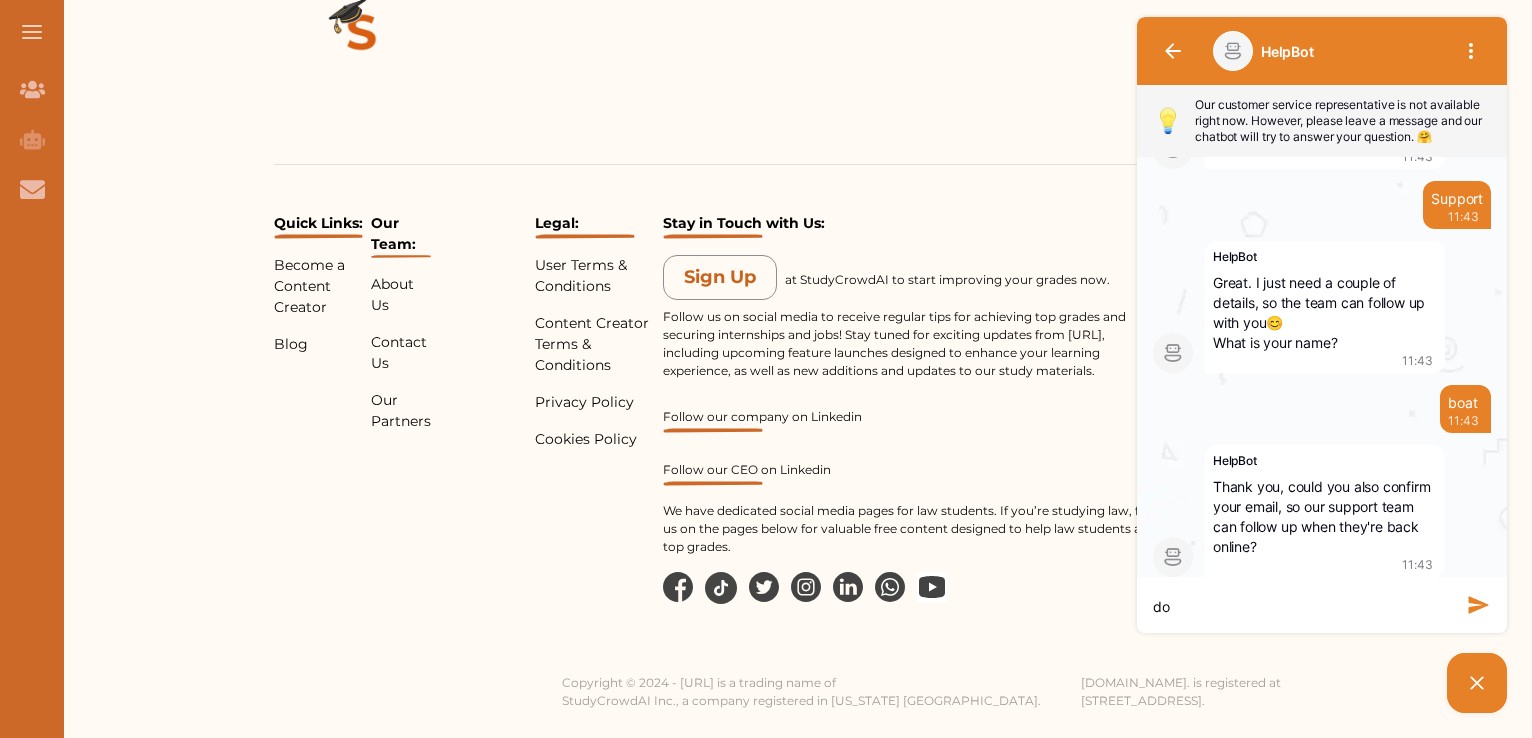 type on "do" 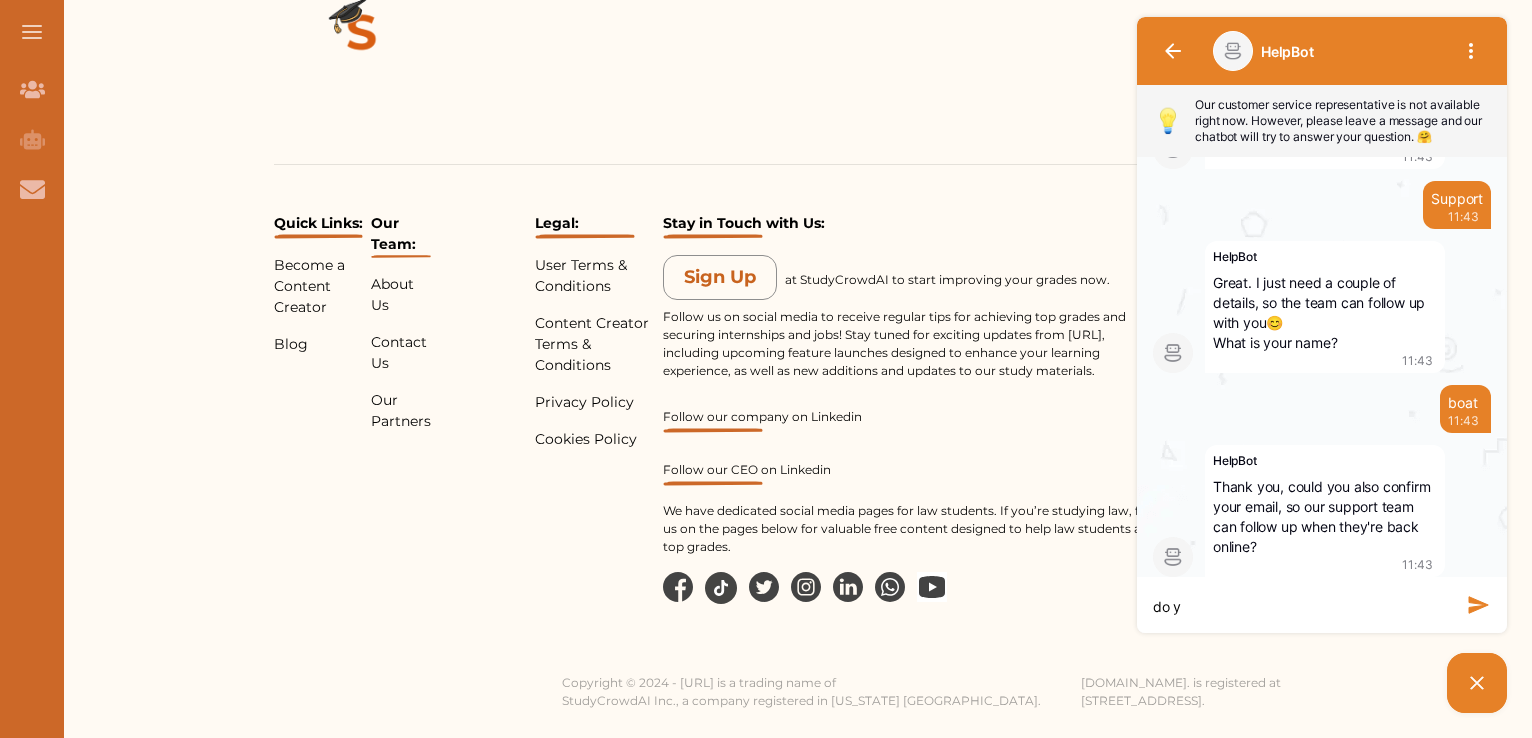 type on "do yo" 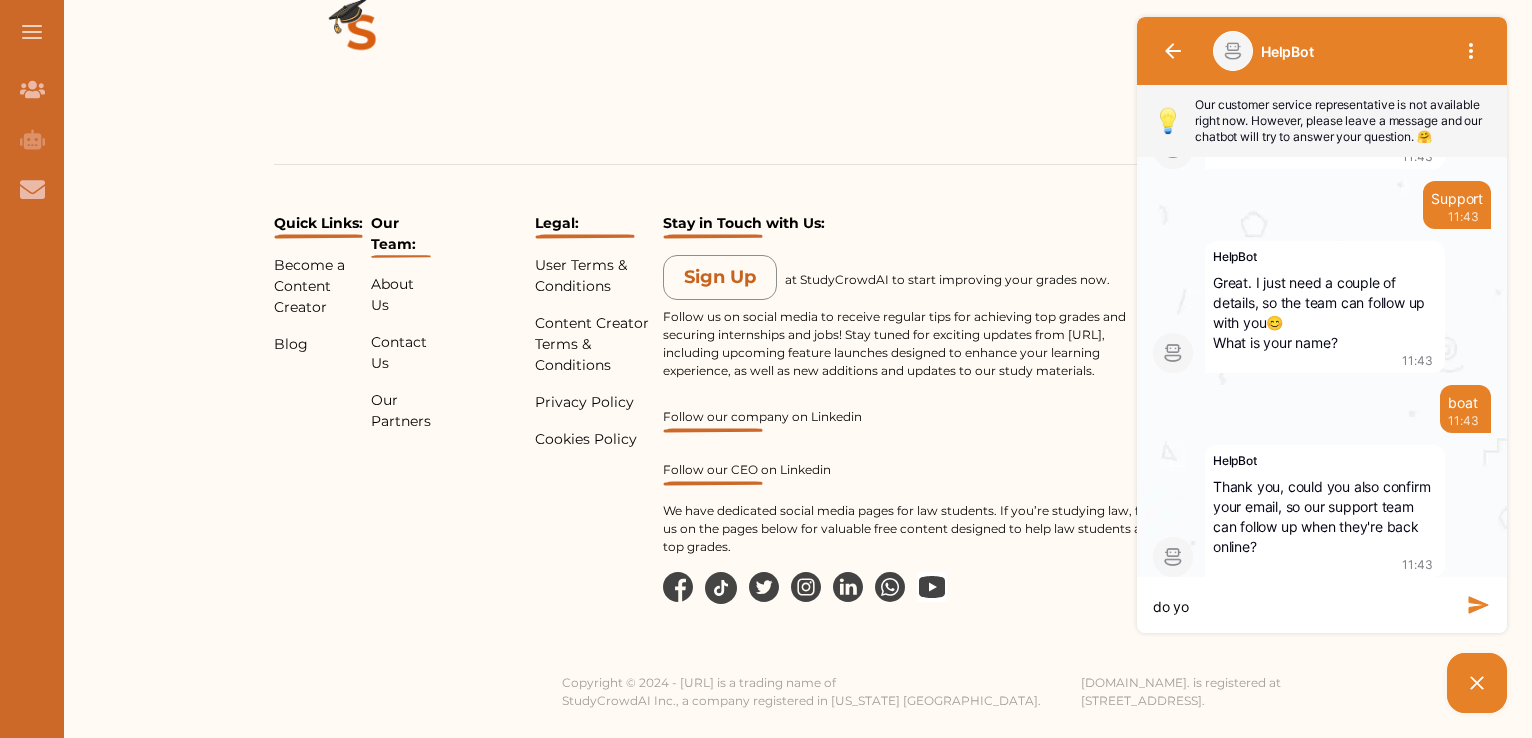 type on "do you" 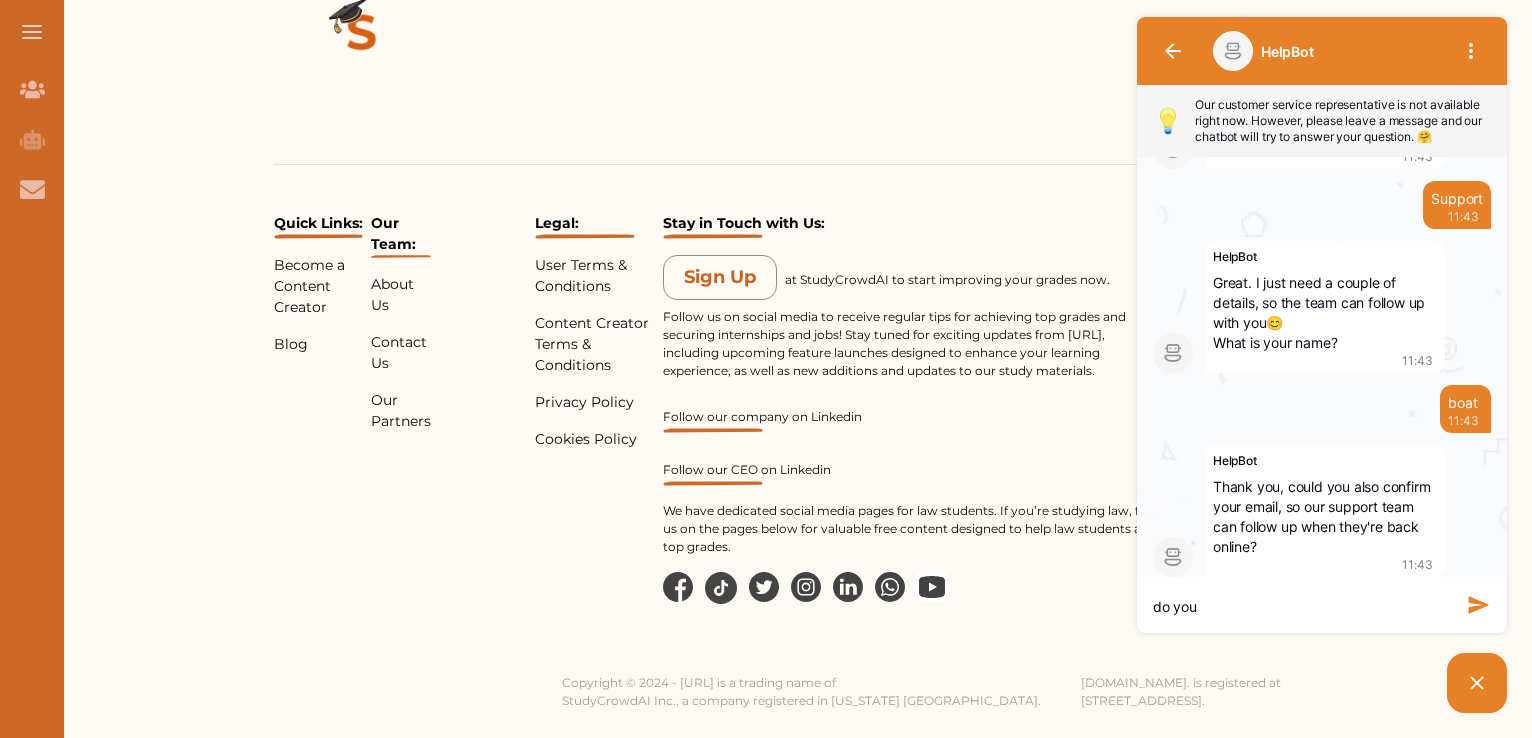 type on "do you" 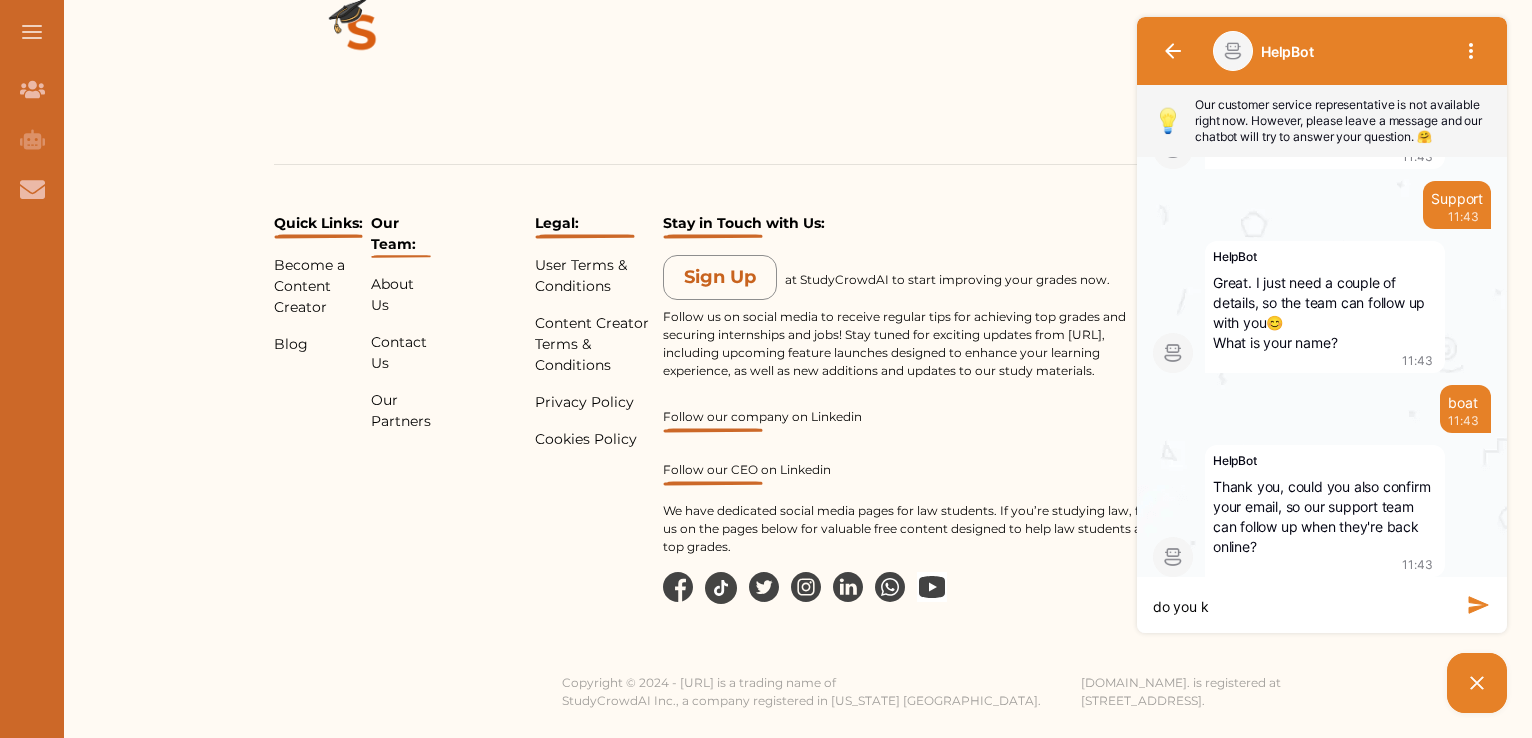 type on "do you kn" 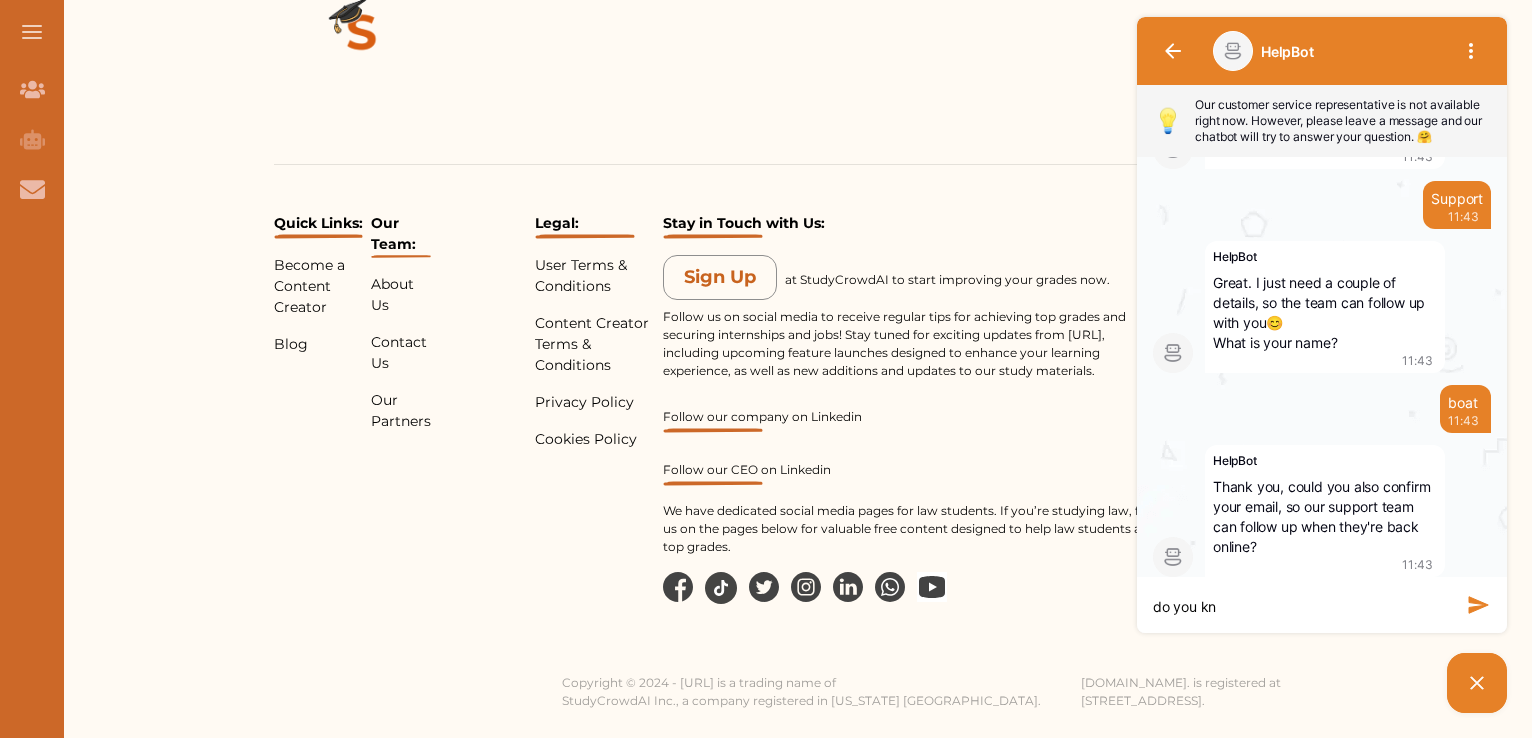 type on "do you kno" 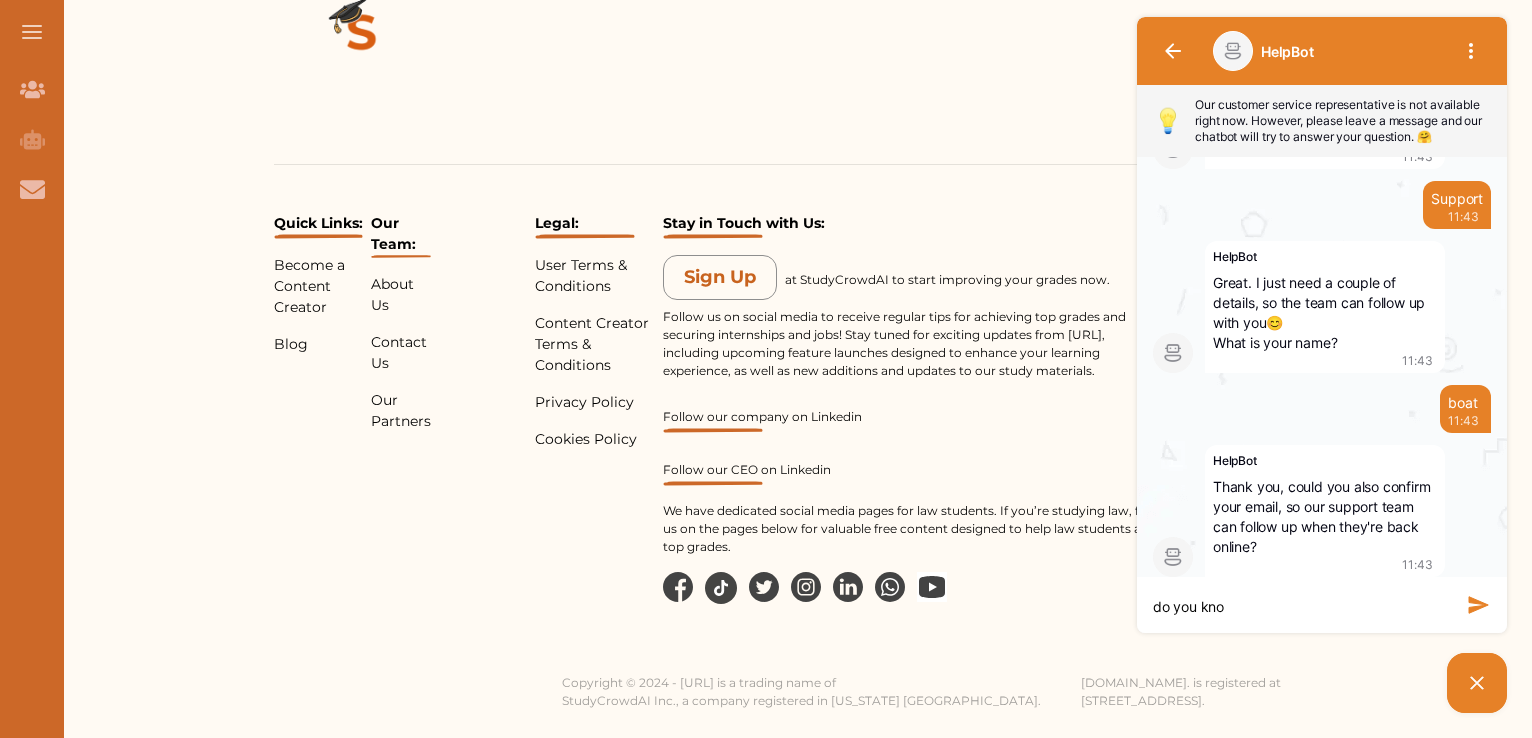 type on "do you know" 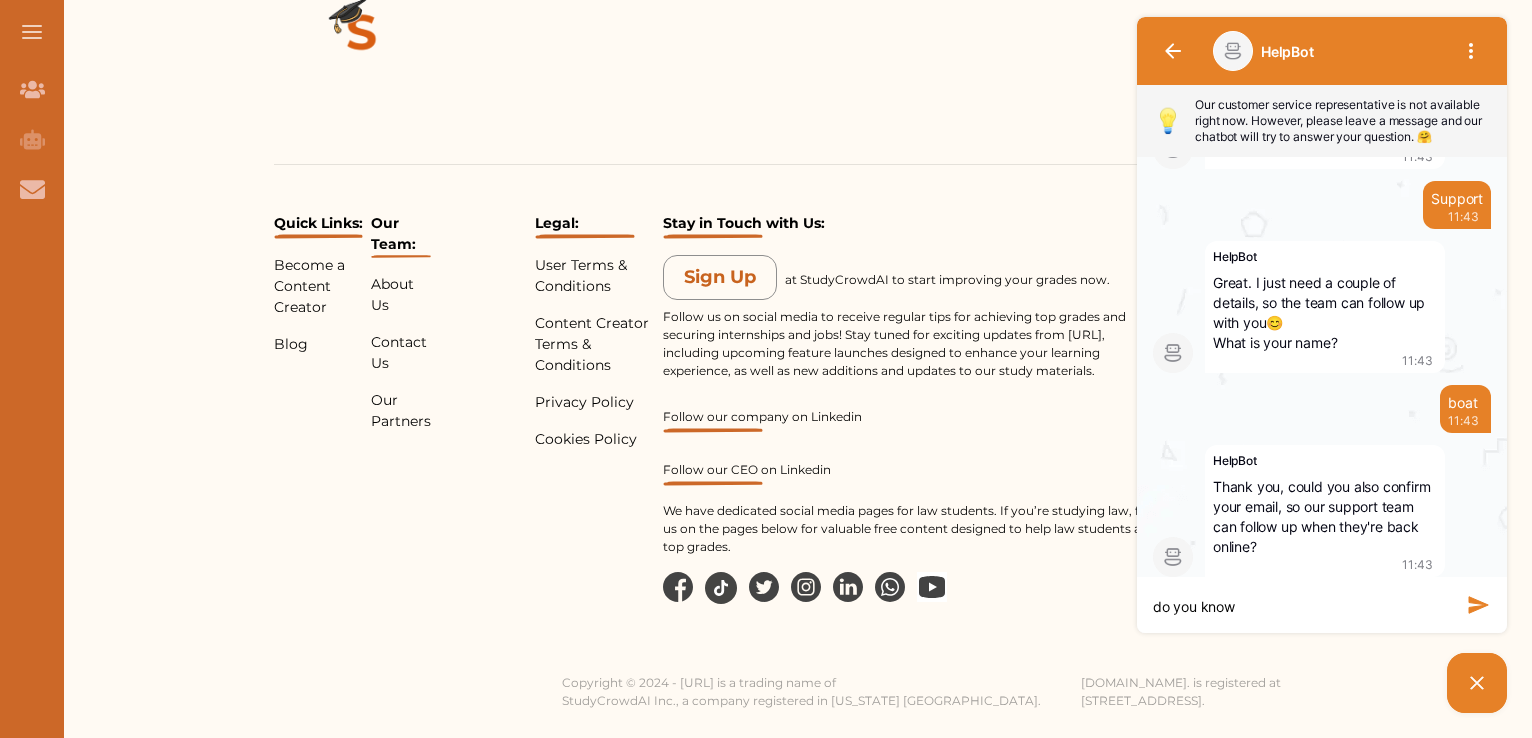 type on "do you know" 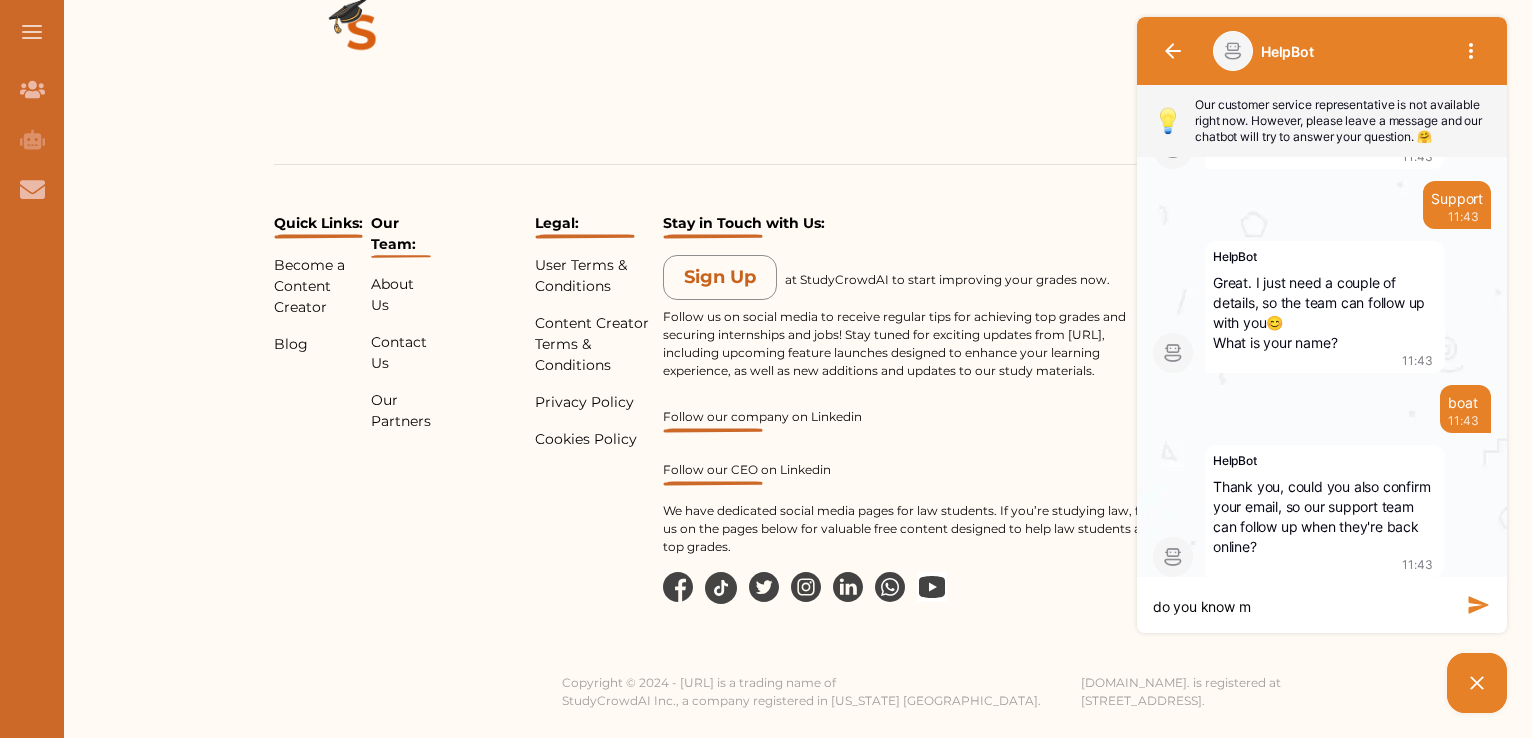 type on "do you know ms" 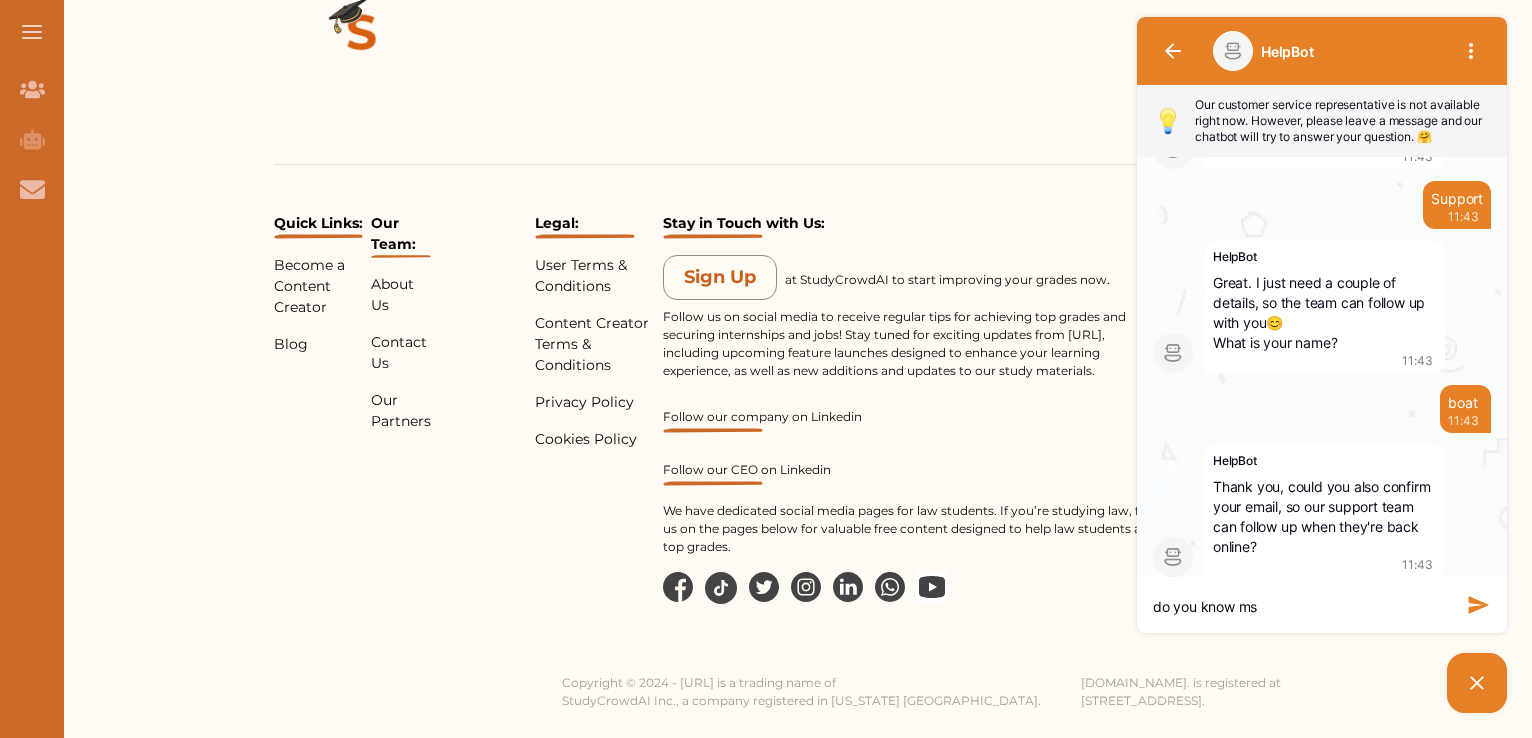 type on "do you know m" 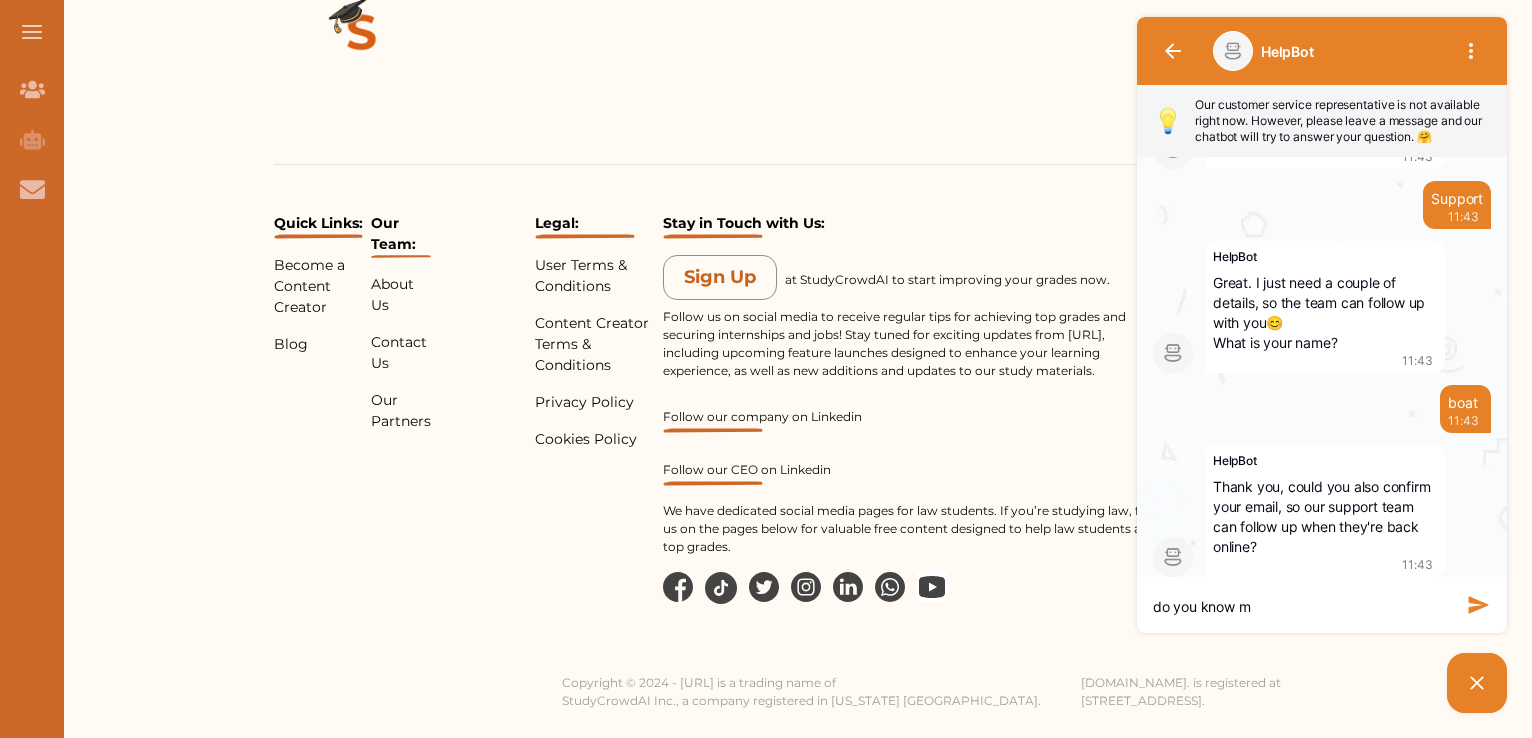 type on "do you know m" 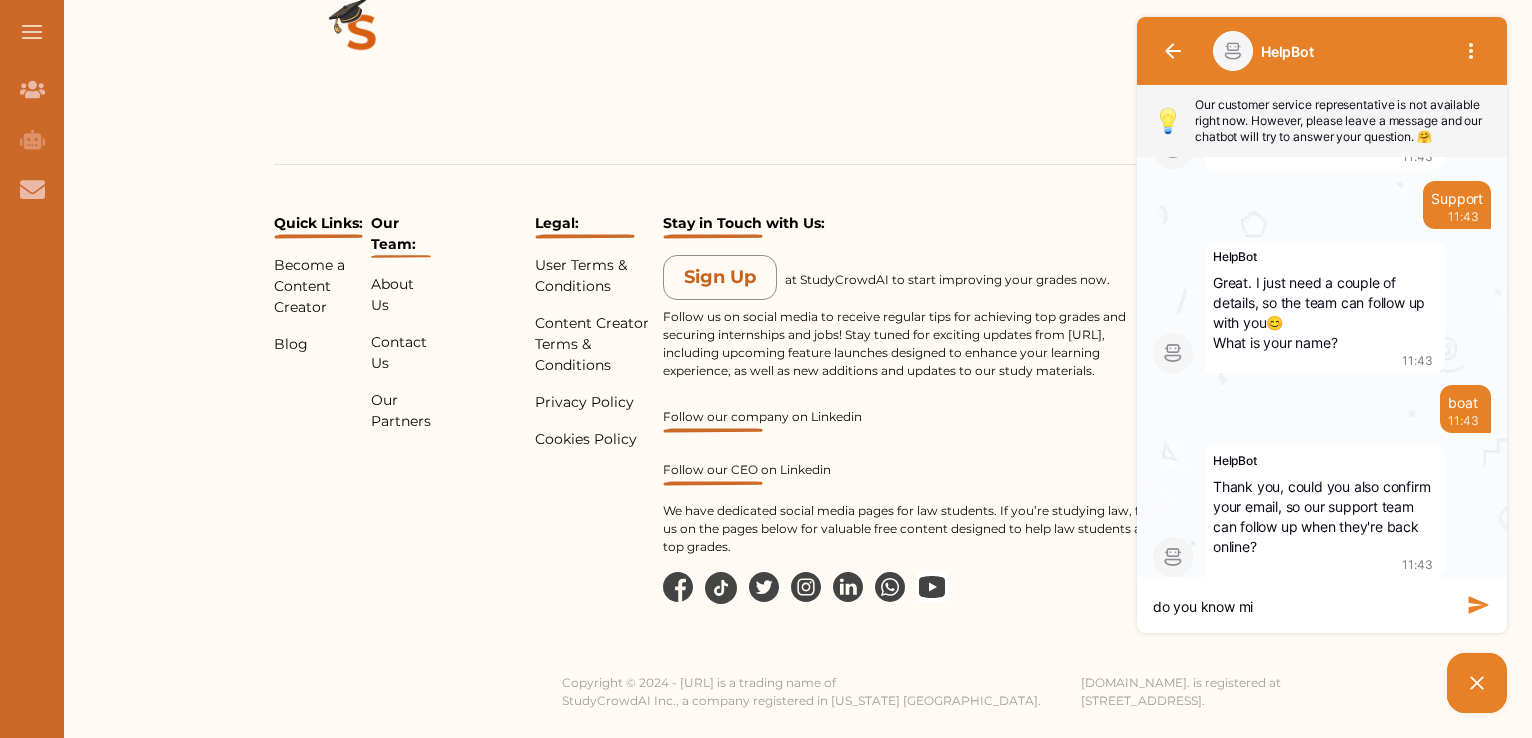 type on "do you know mis" 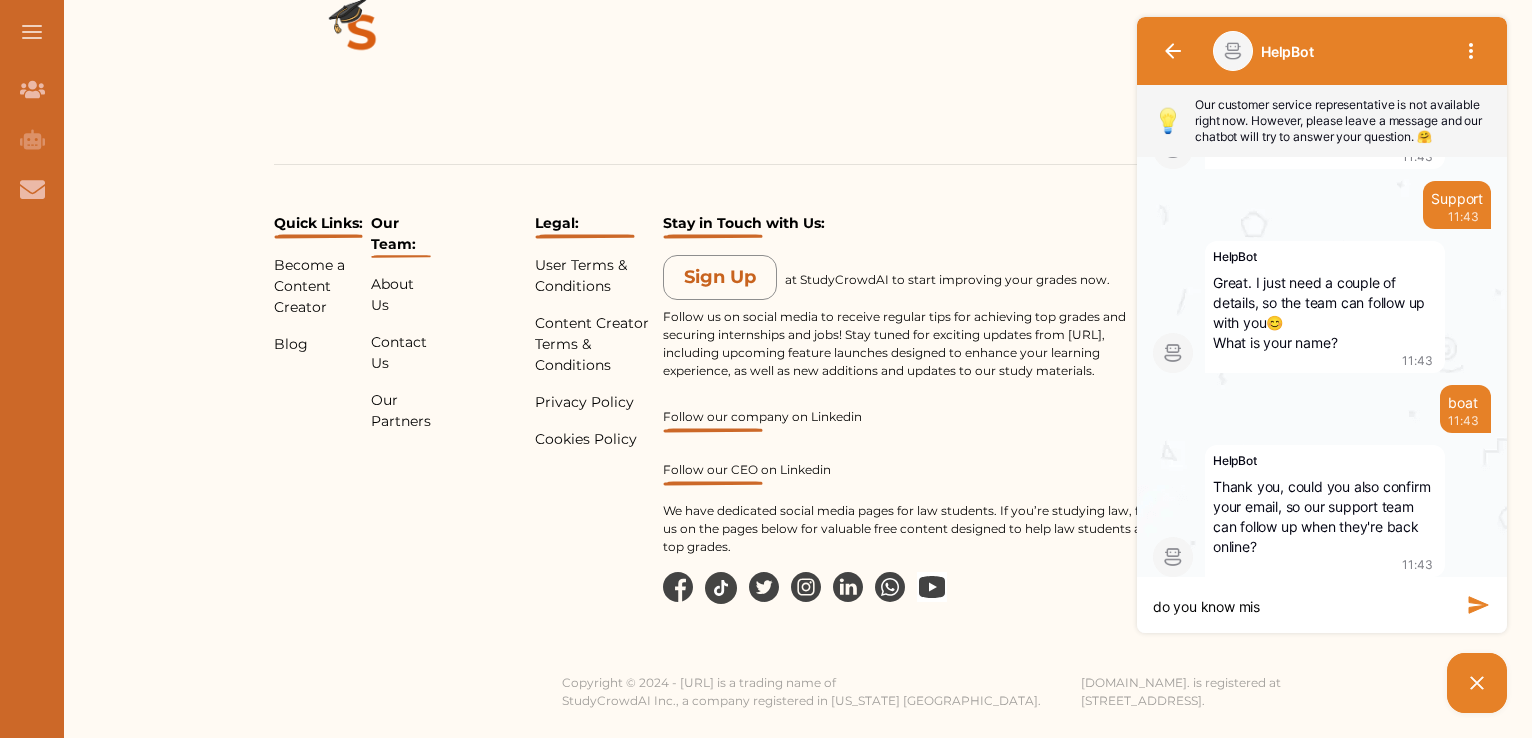 type on "do you know [PERSON_NAME]" 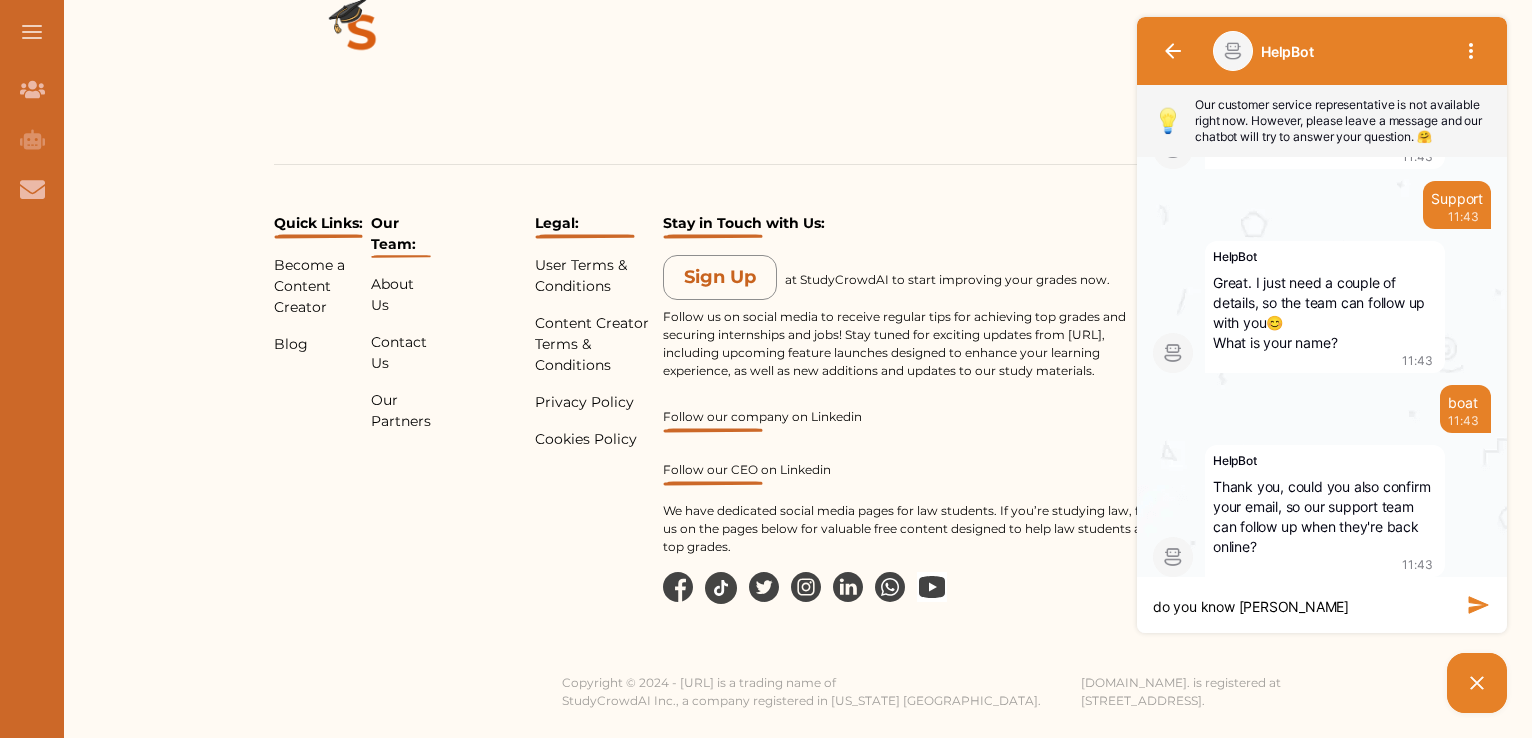 type on "do you know [PERSON_NAME]" 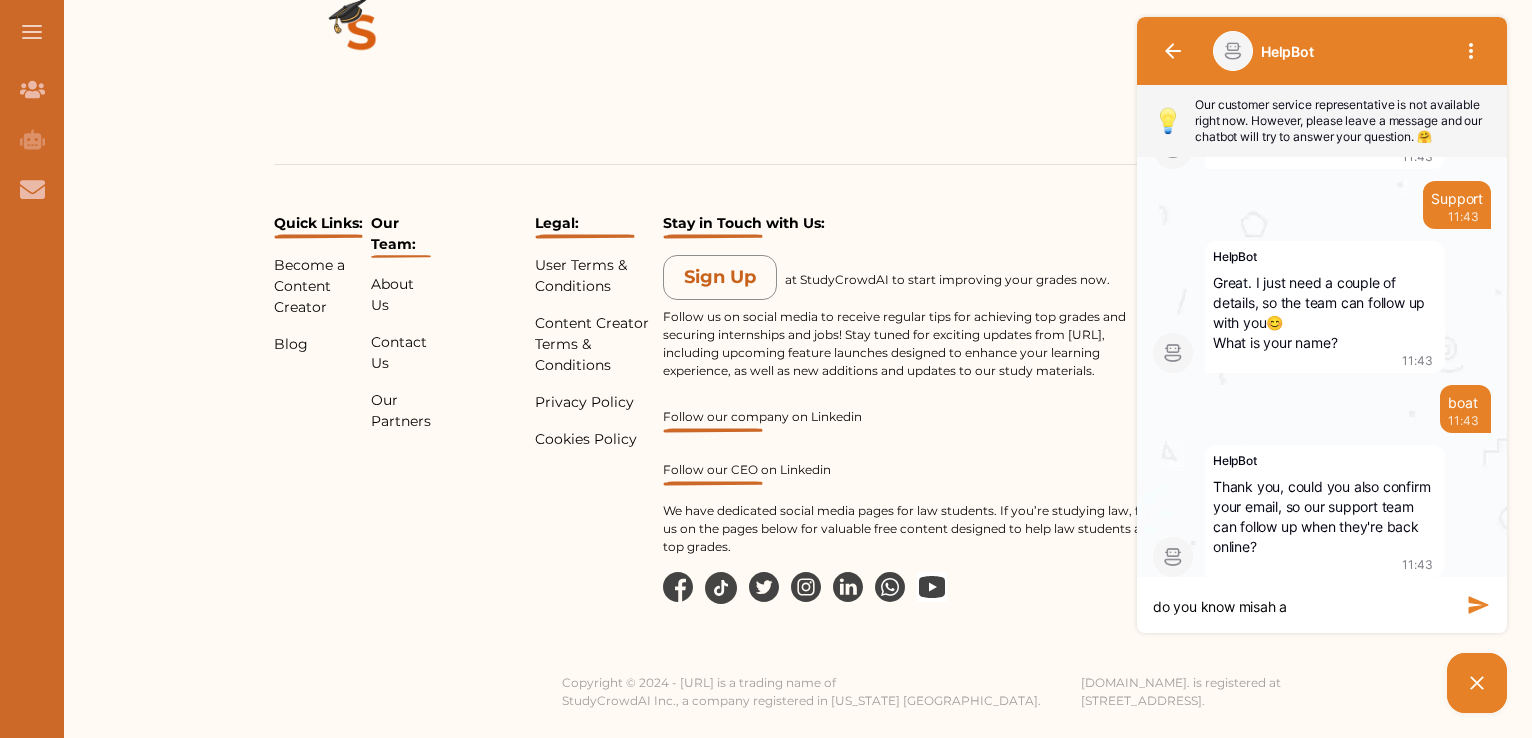type on "do you know [PERSON_NAME]" 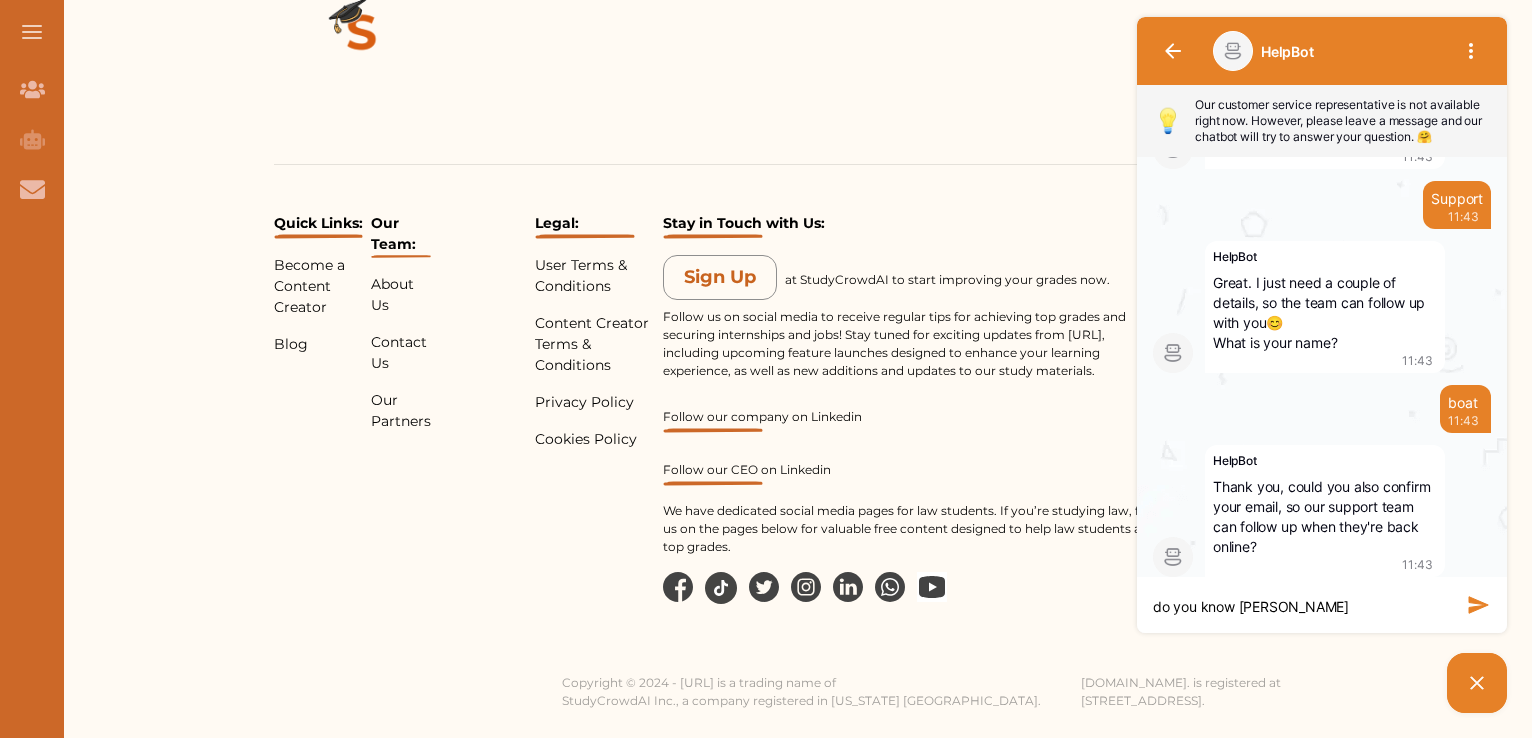 type on "do you know [PERSON_NAME]" 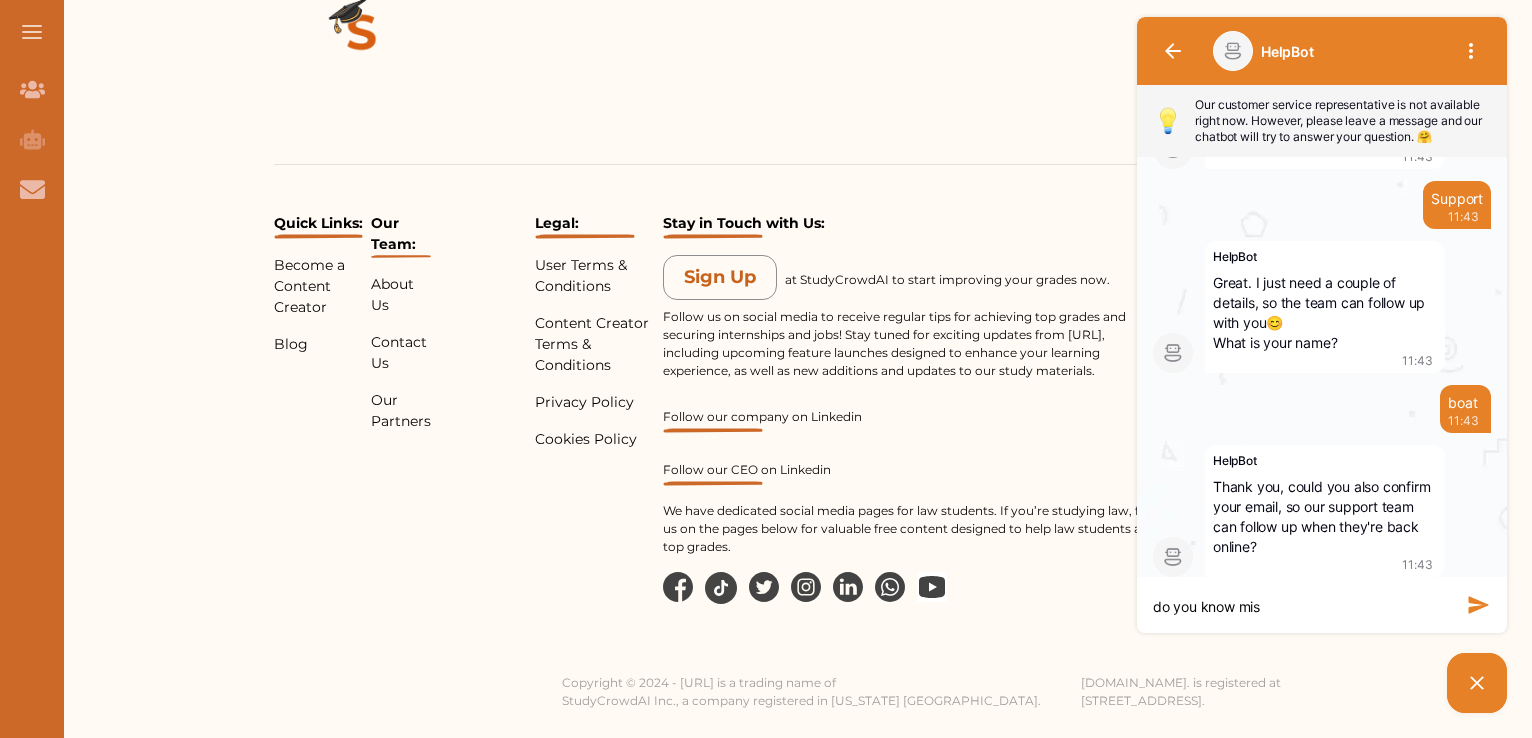 type on "do you know mi" 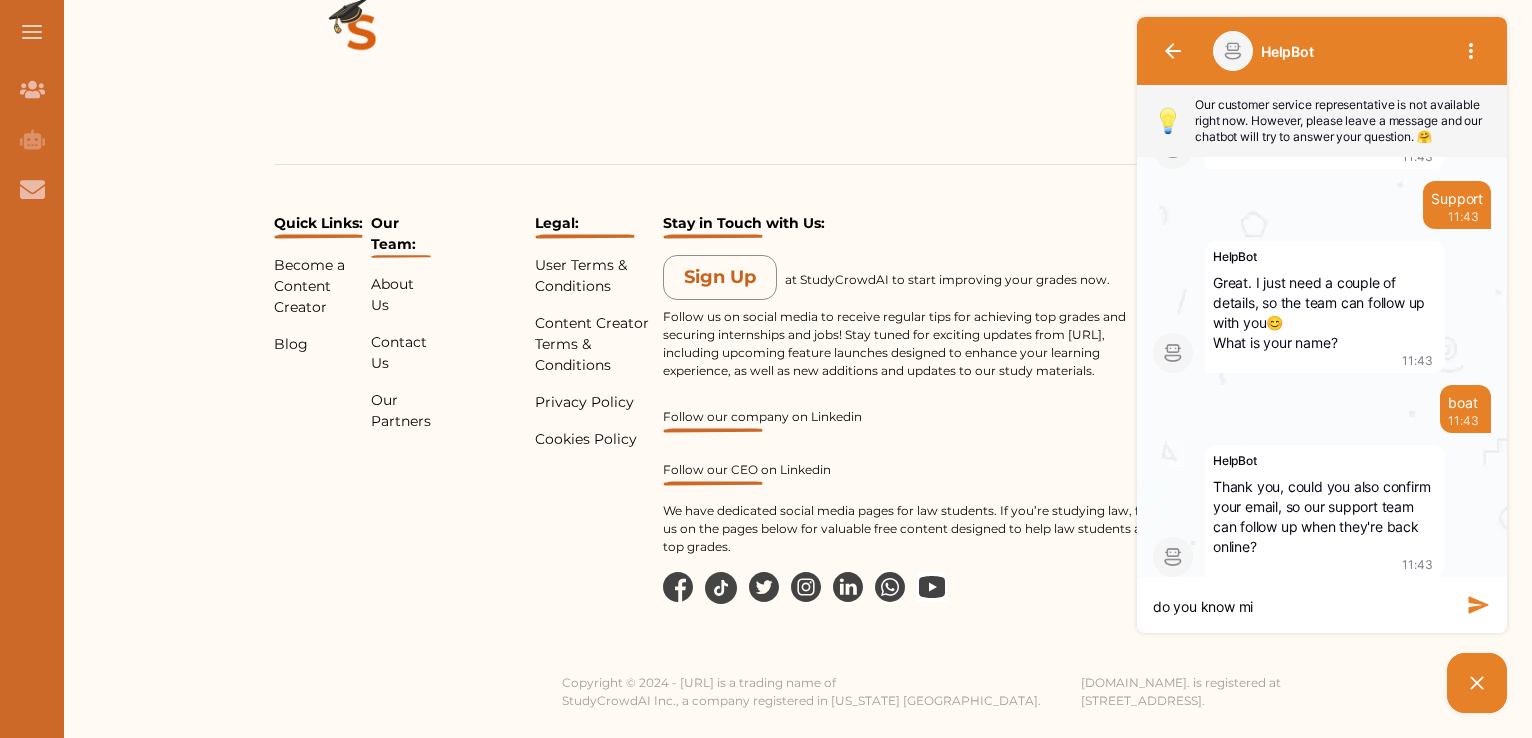 type on "do you know mis" 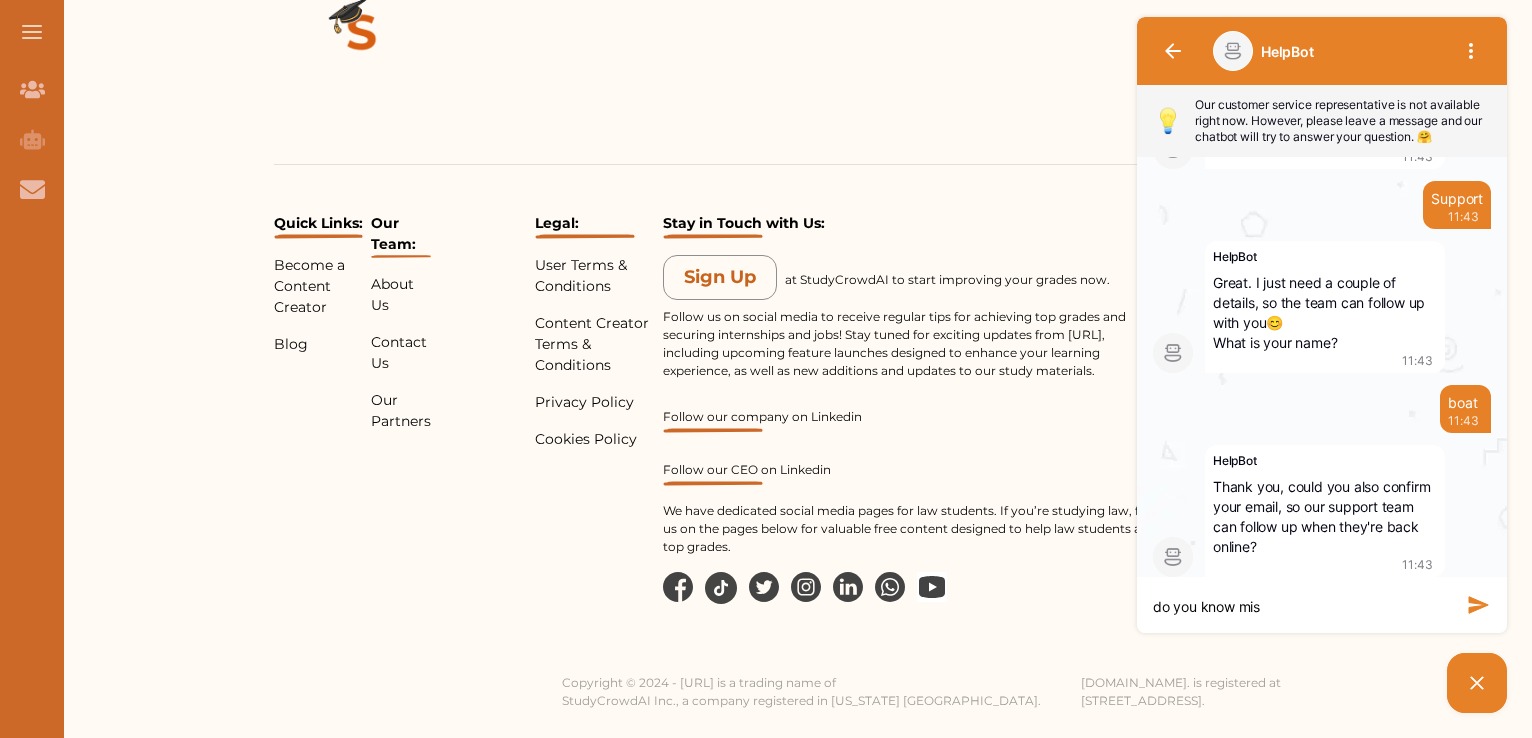 type on "do you know mis" 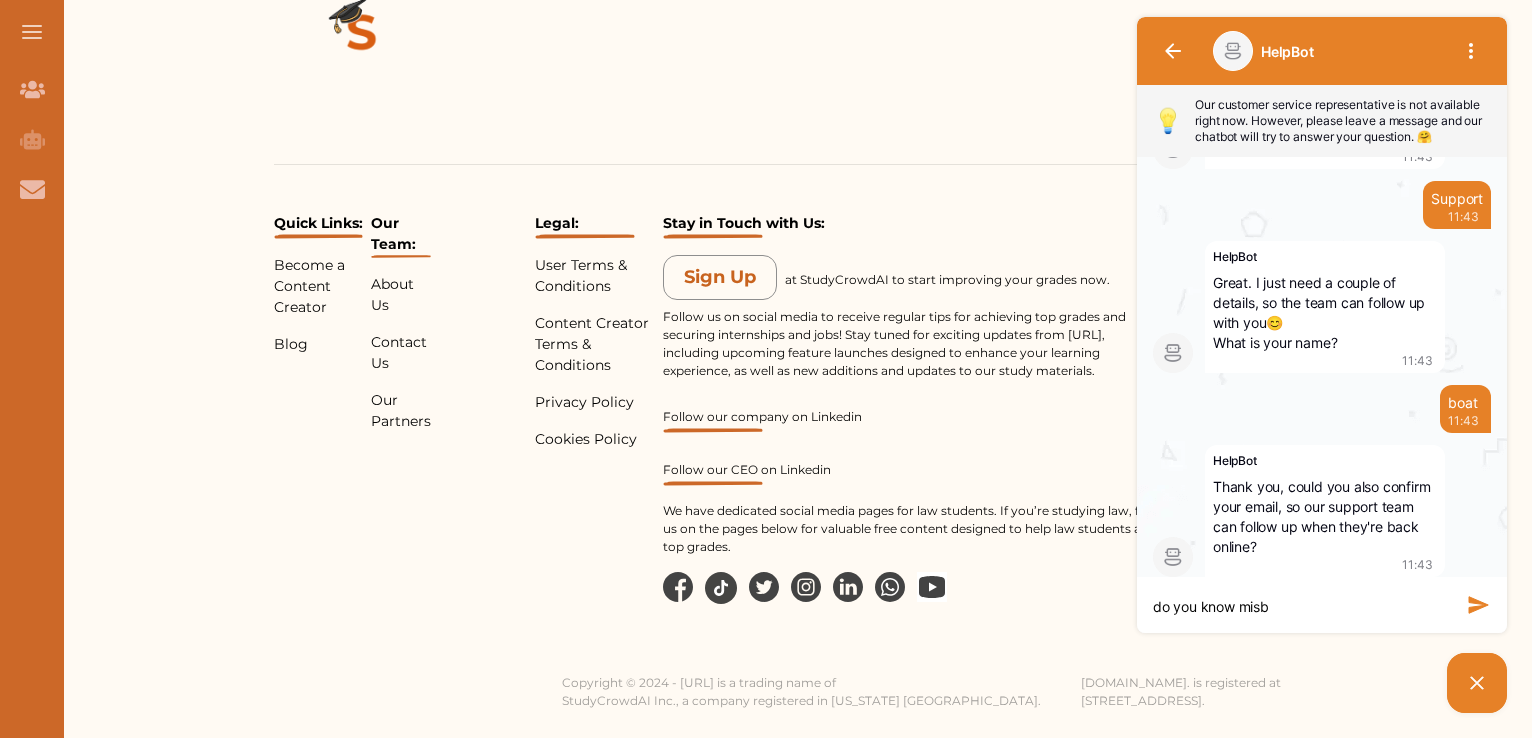 type on "do you know [PERSON_NAME]" 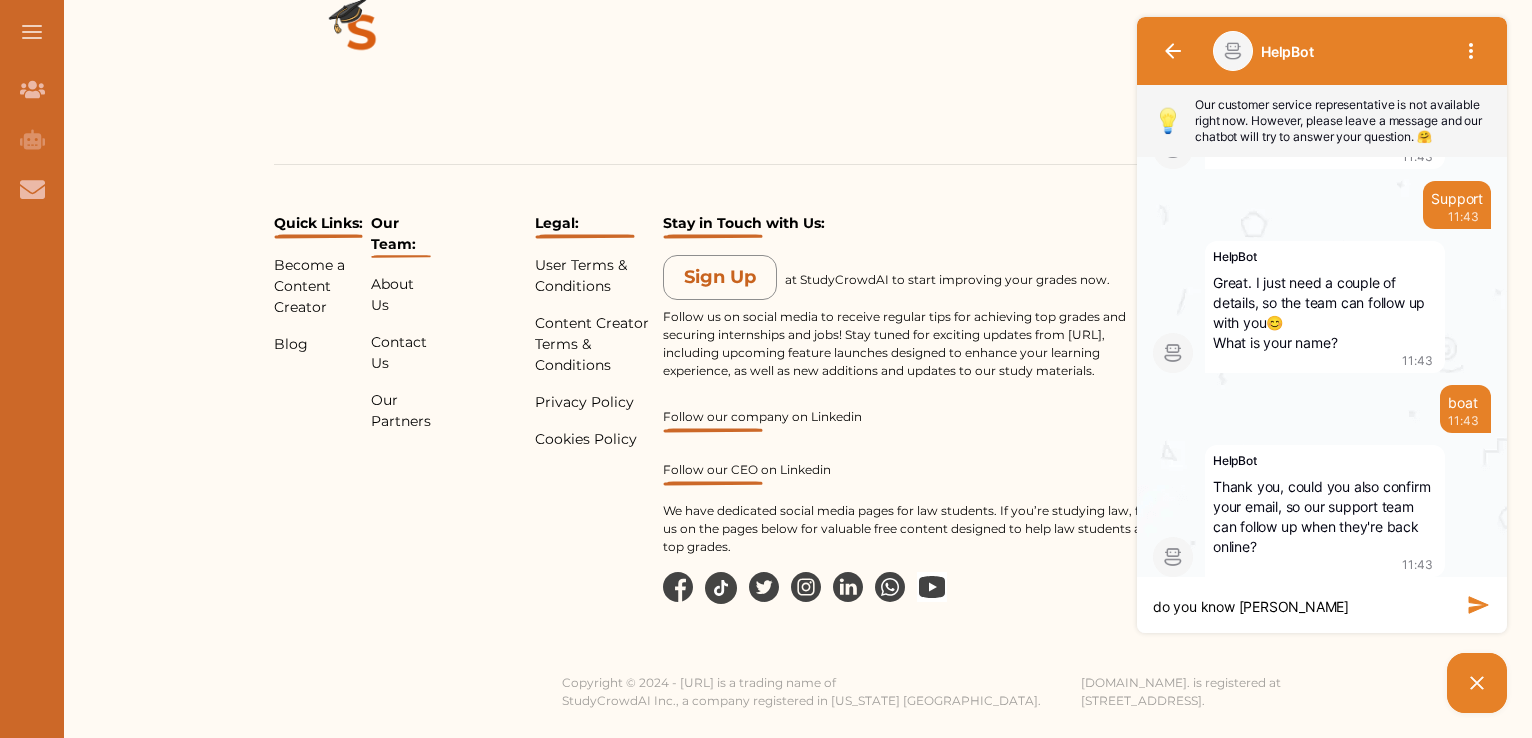 type on "do you know [PERSON_NAME]" 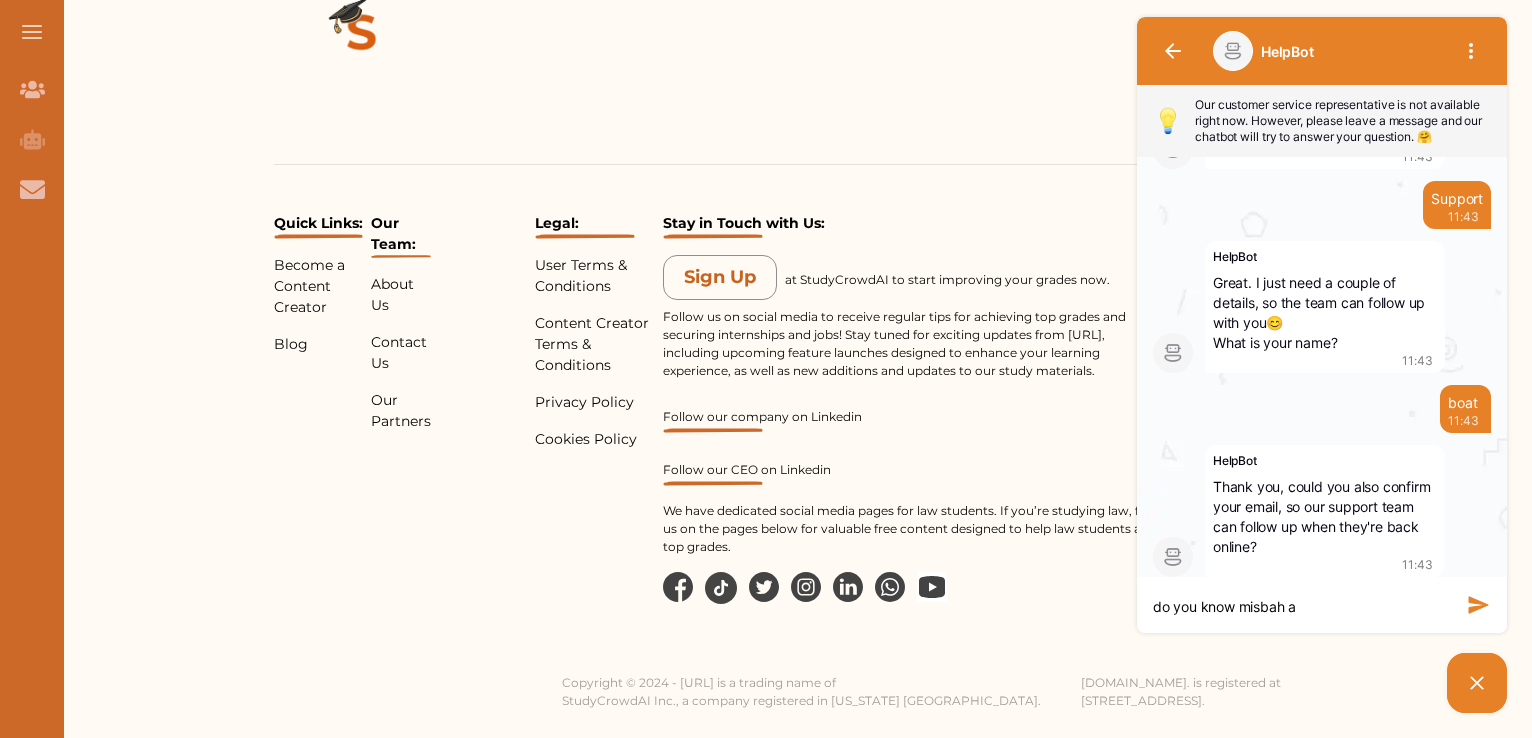 type on "do you know [PERSON_NAME]" 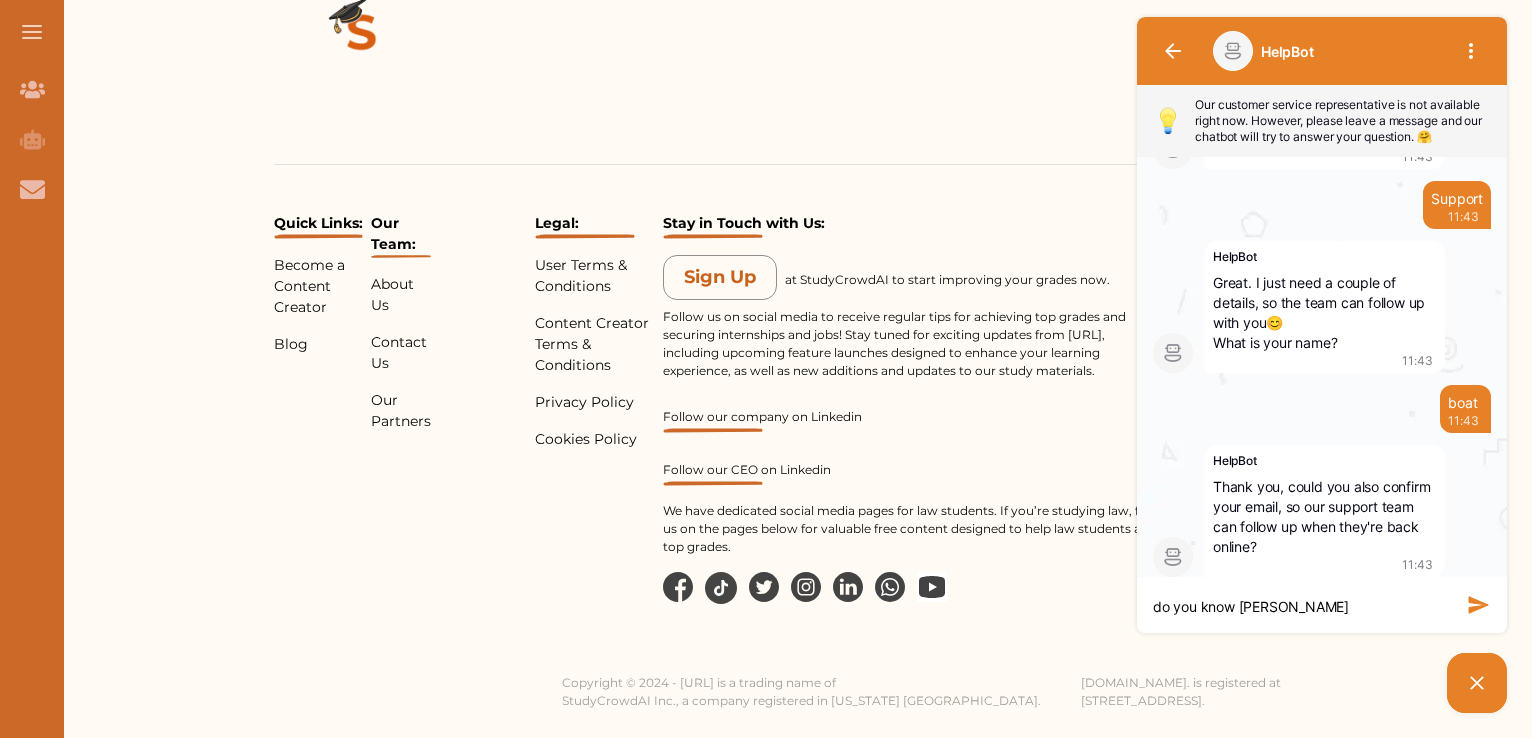 type on "do you know misbah akb" 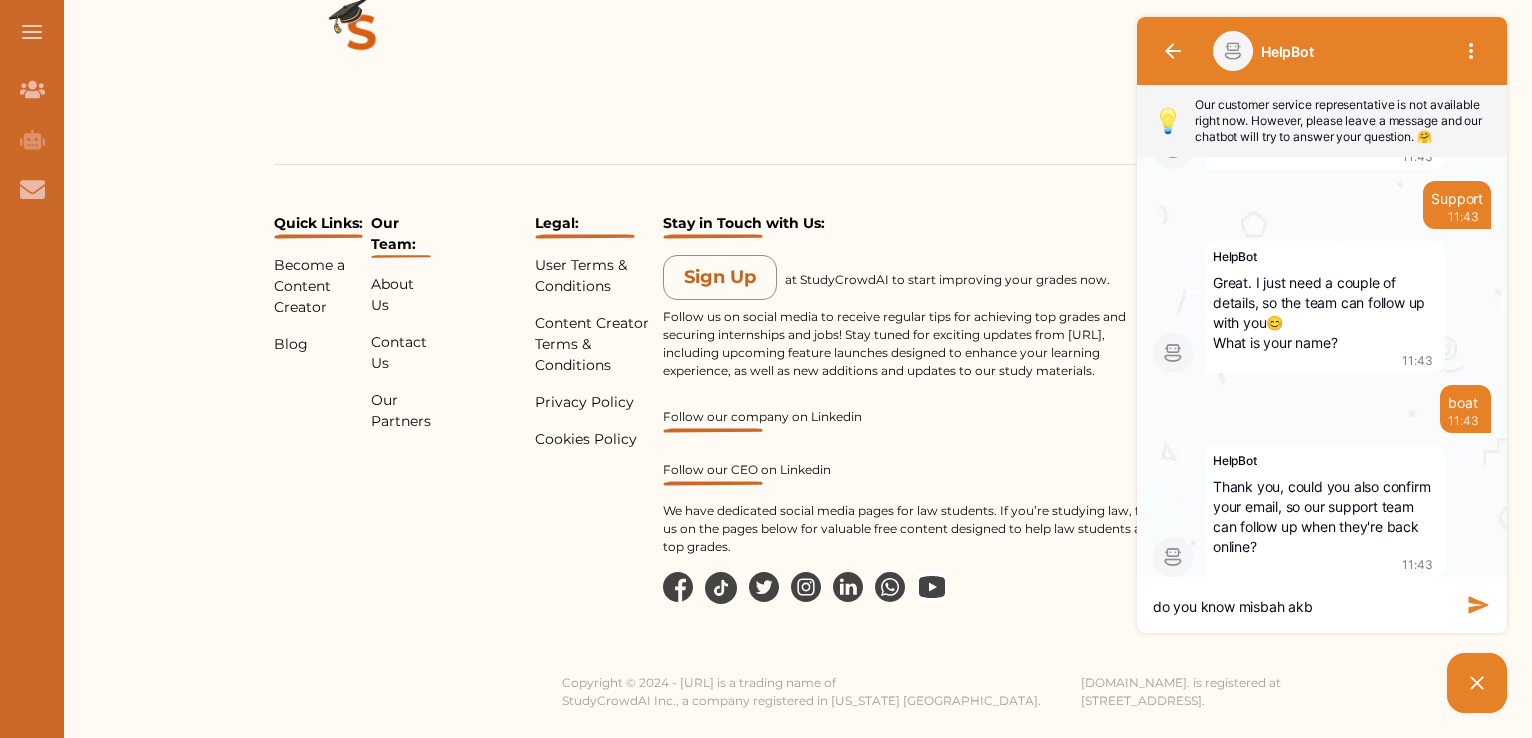 type on "do you know [PERSON_NAME]" 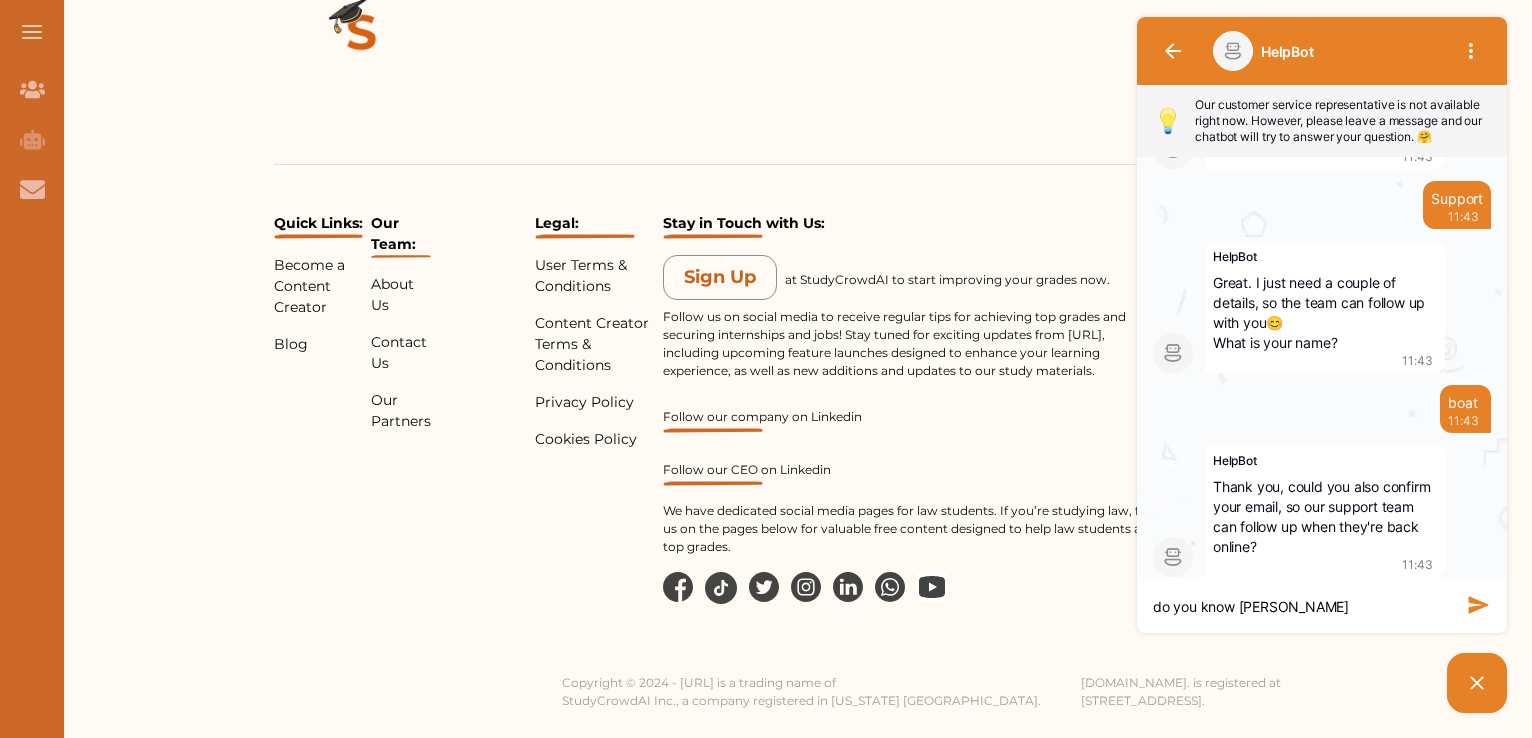 type on "do you know [PERSON_NAME]" 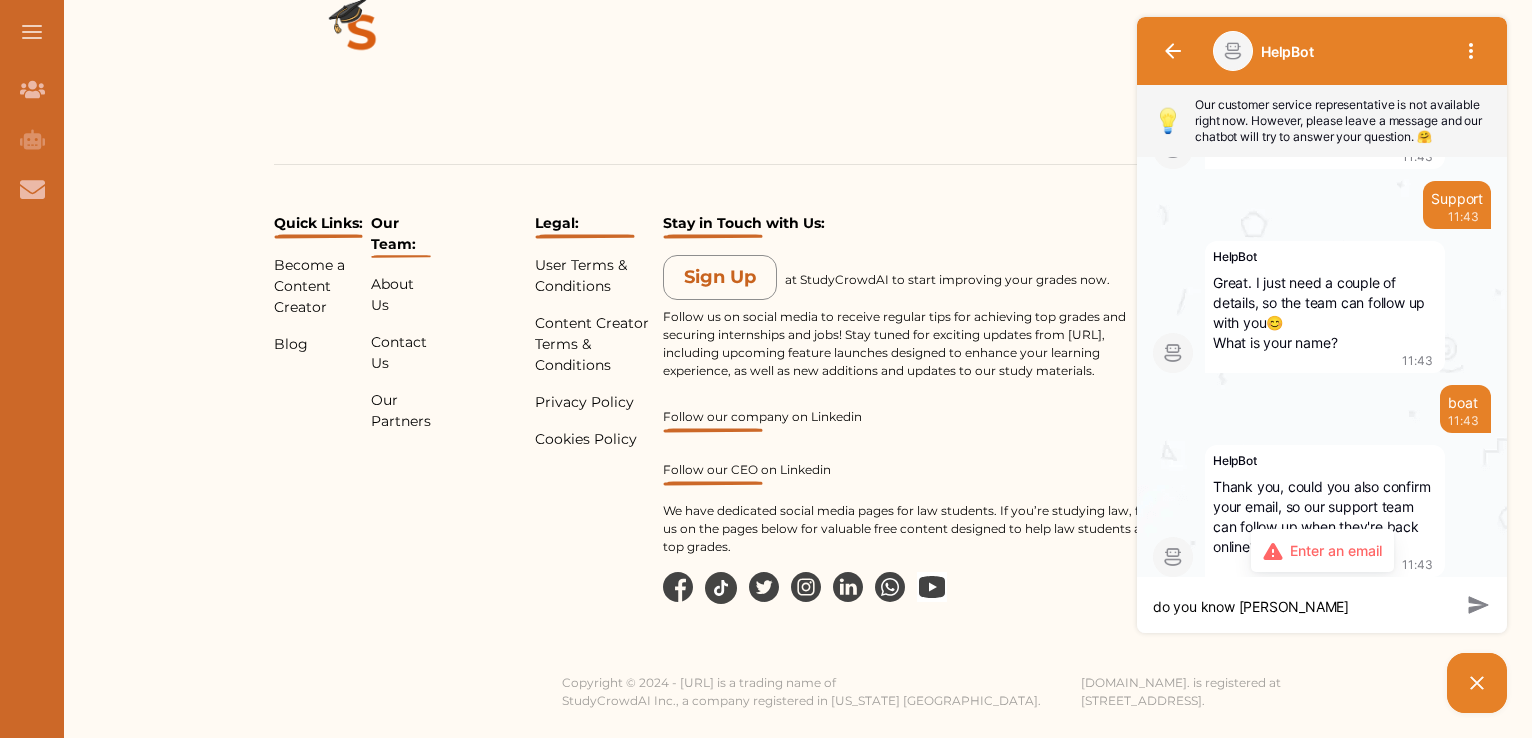 click on "do you know [PERSON_NAME]" at bounding box center (1302, 607) 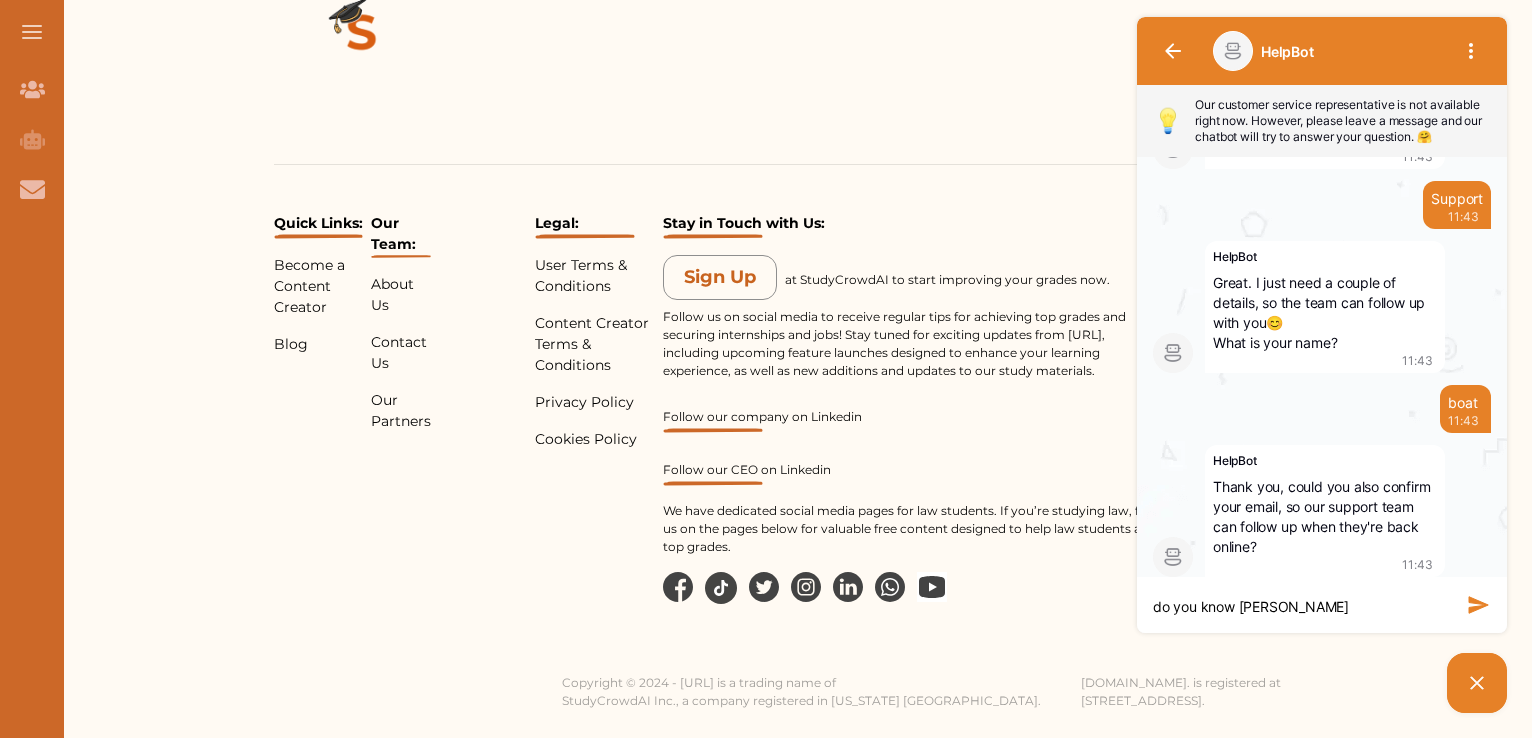 type on "do you know [PERSON_NAME]" 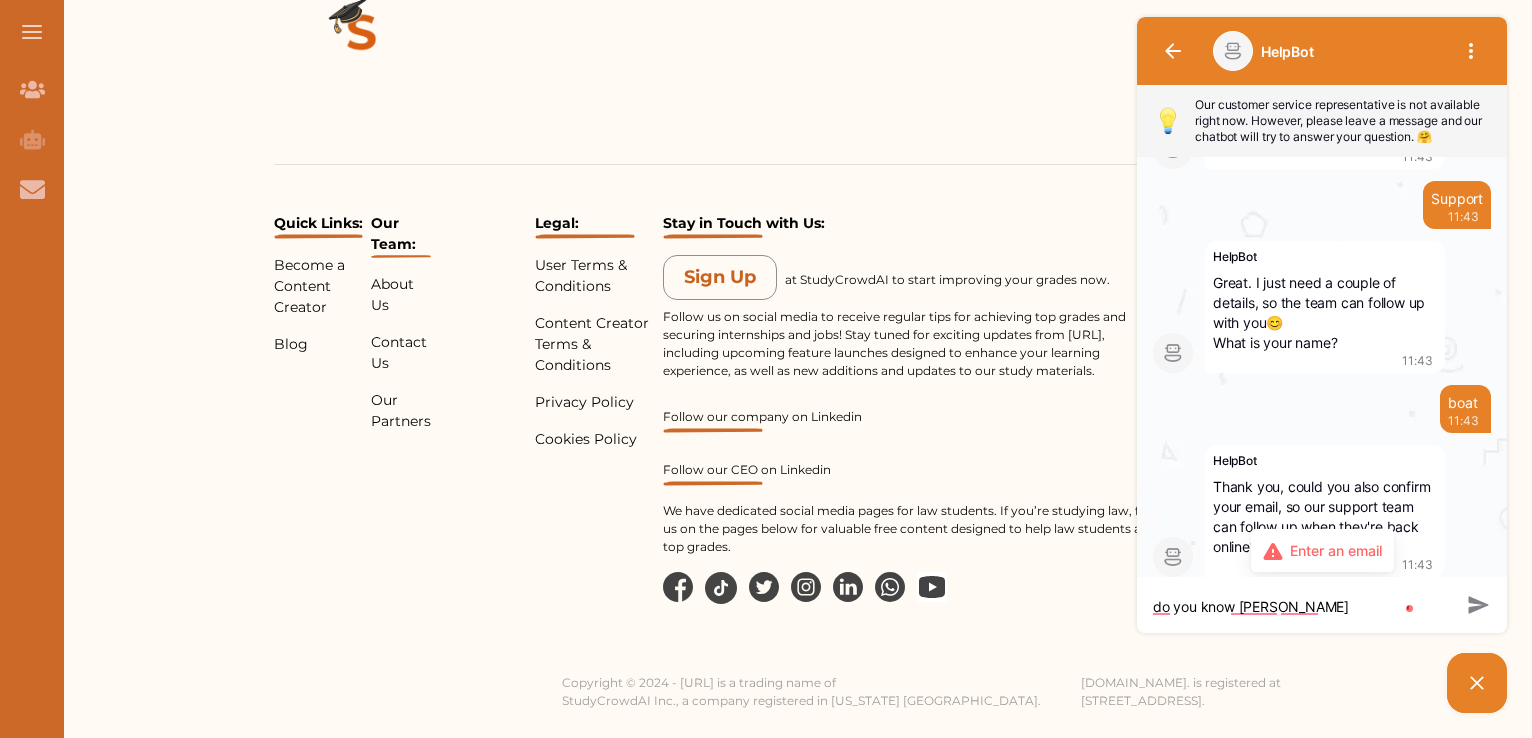 click on "Enter an email" at bounding box center [1336, 550] 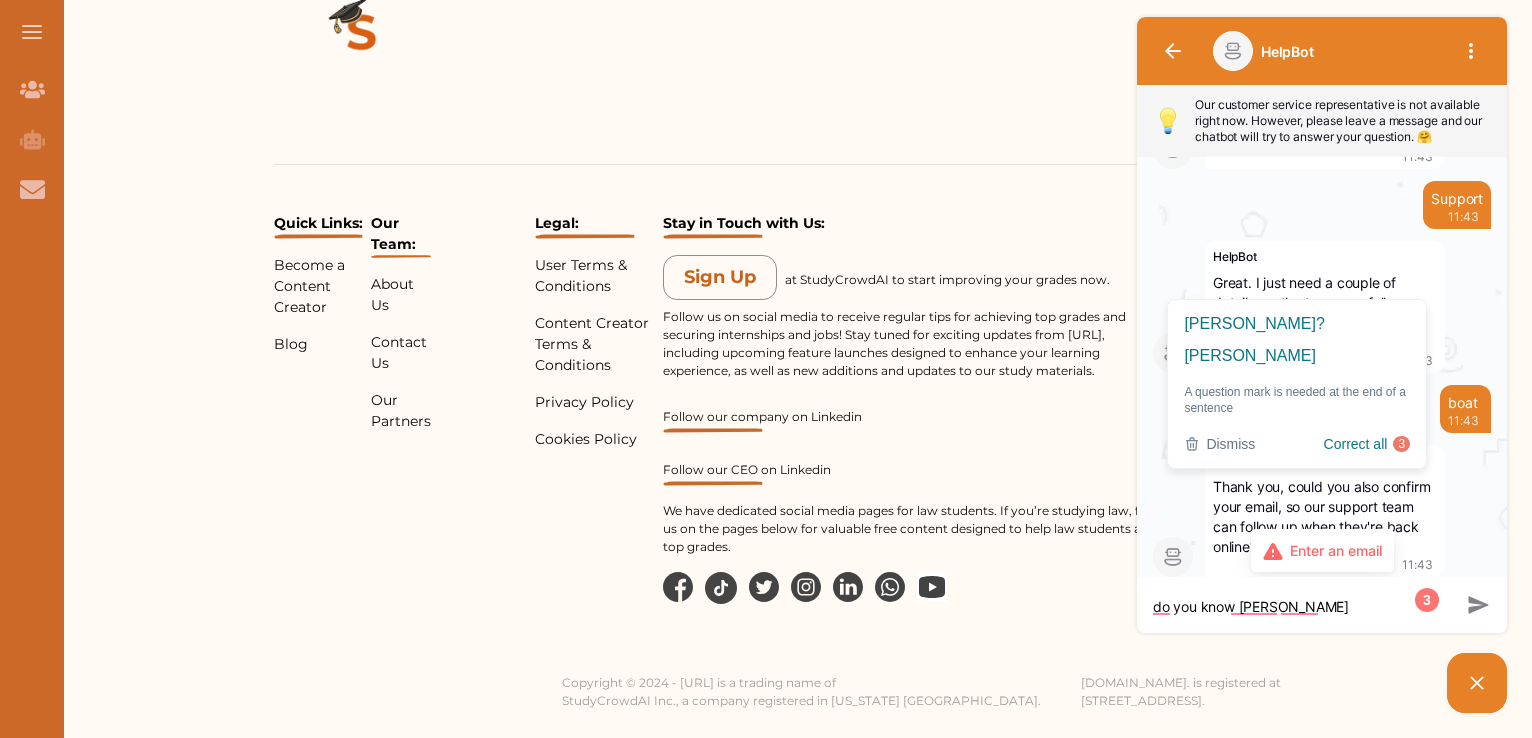 drag, startPoint x: 1335, startPoint y: 597, endPoint x: 1140, endPoint y: 605, distance: 195.16403 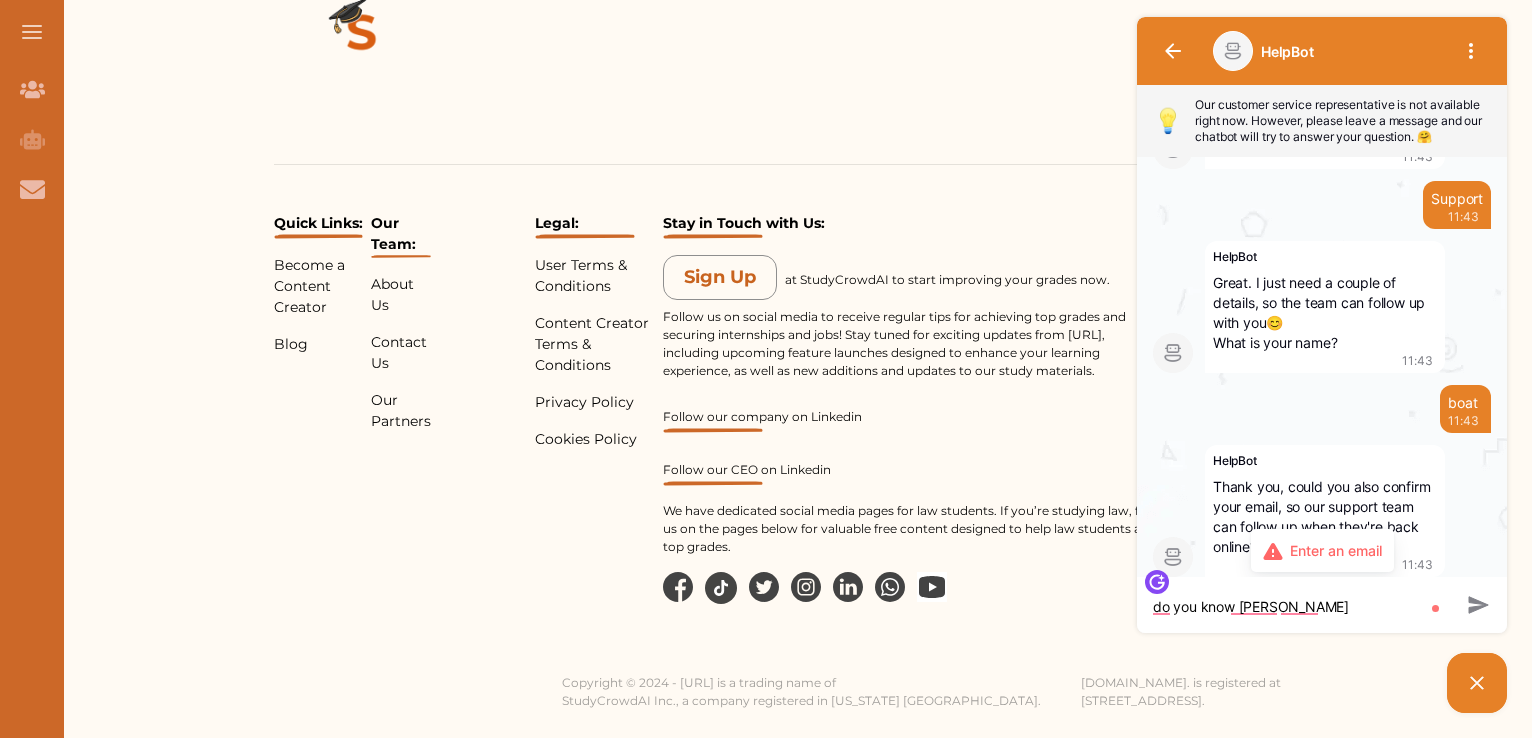 type 